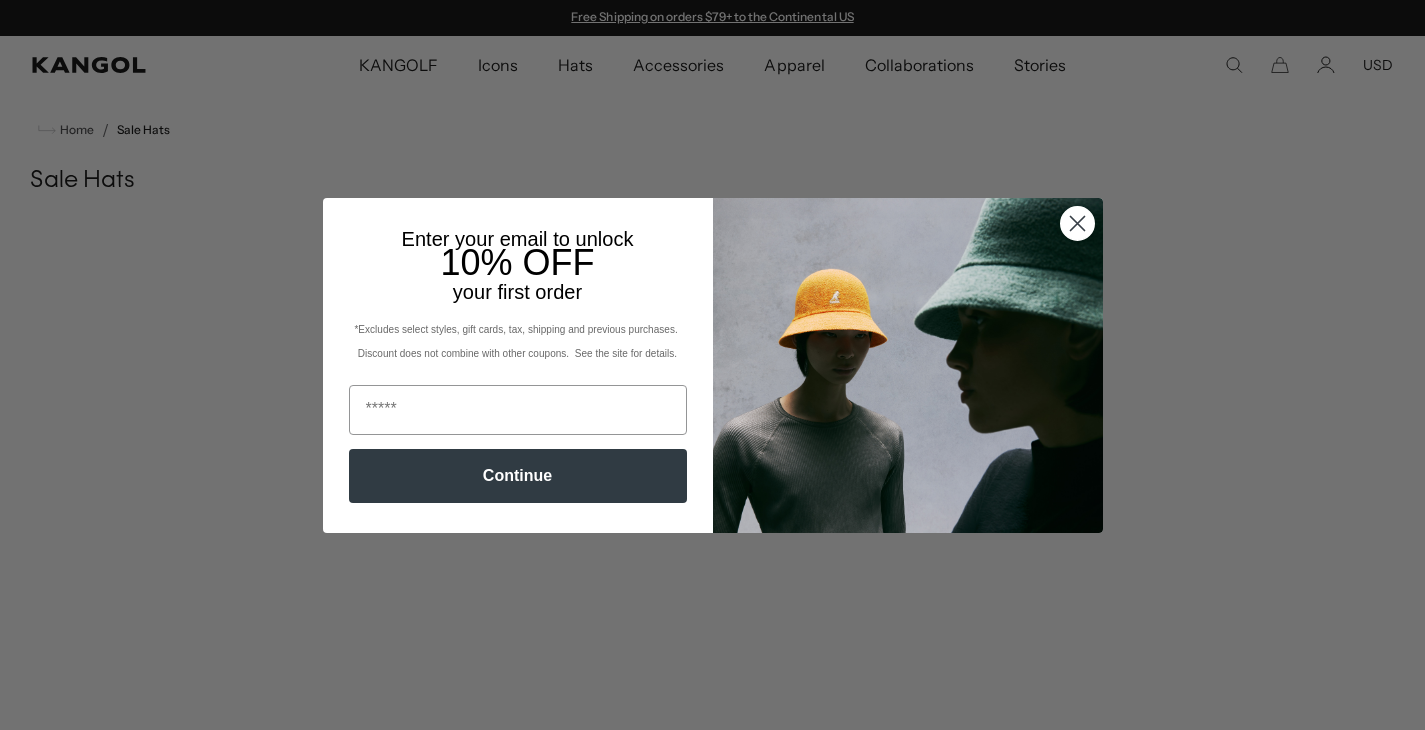 scroll, scrollTop: 0, scrollLeft: 0, axis: both 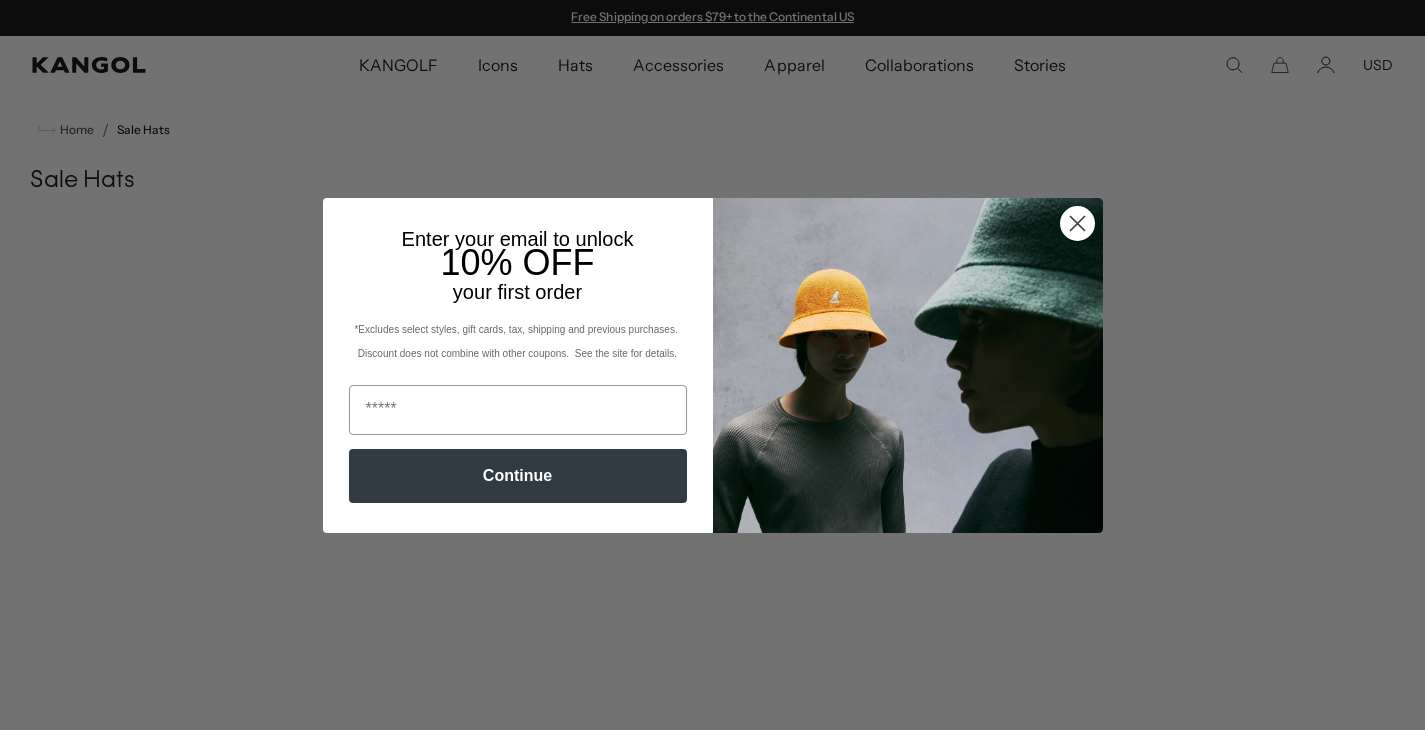 click 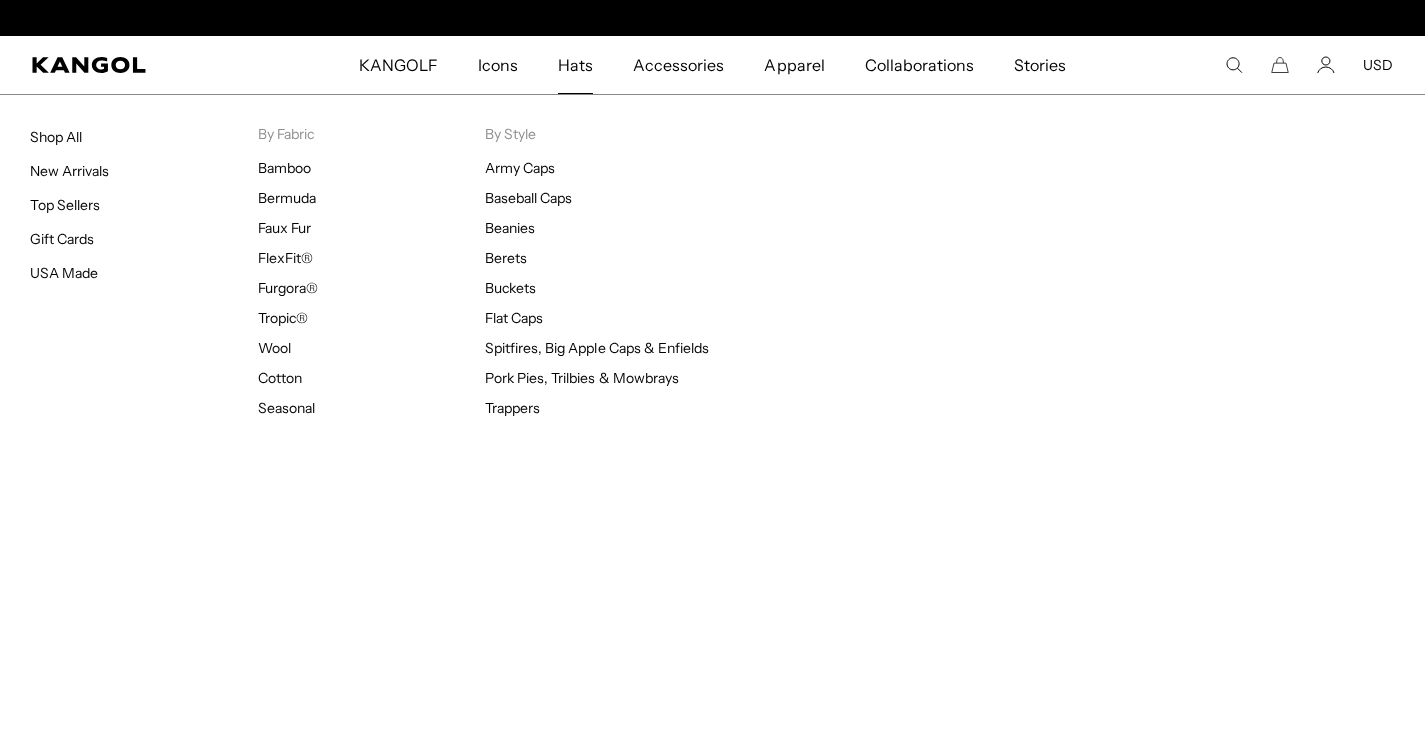 scroll, scrollTop: 0, scrollLeft: 412, axis: horizontal 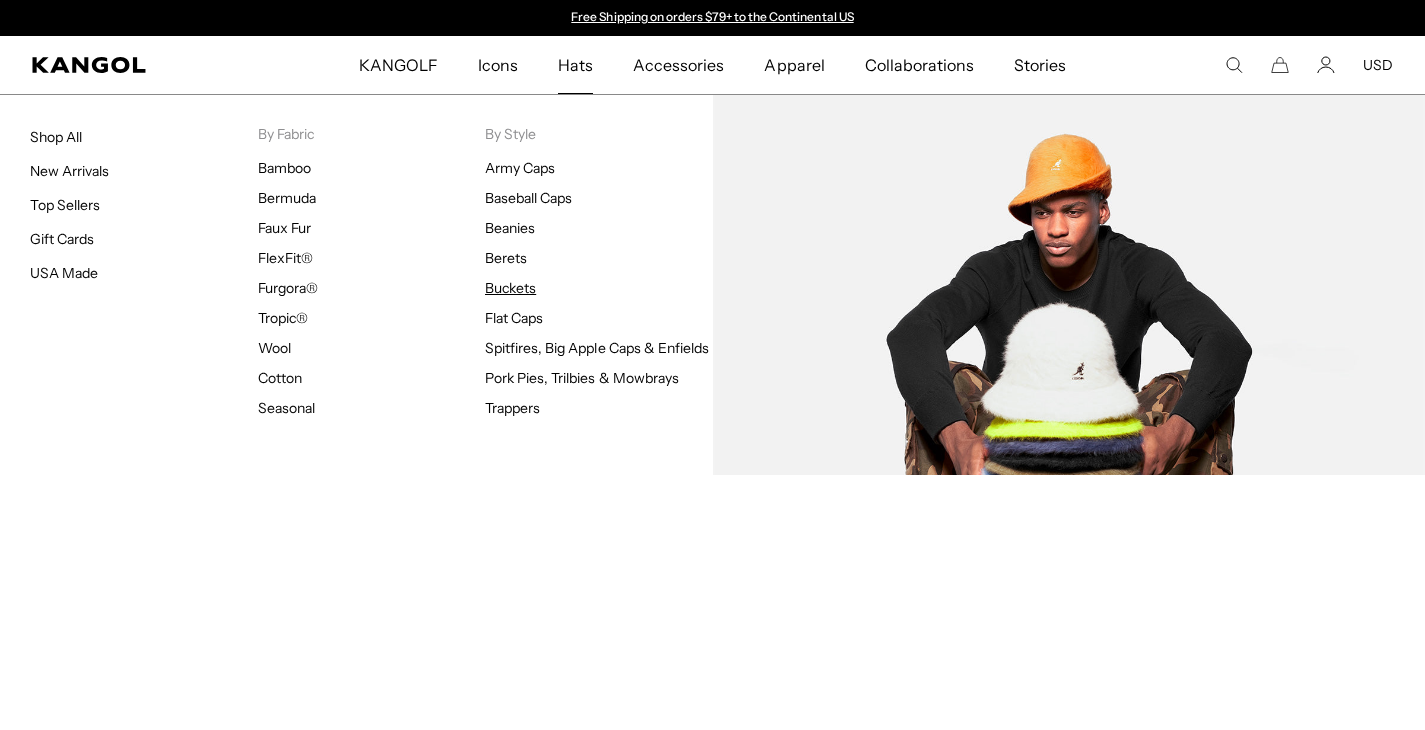 click on "Buckets" at bounding box center (510, 288) 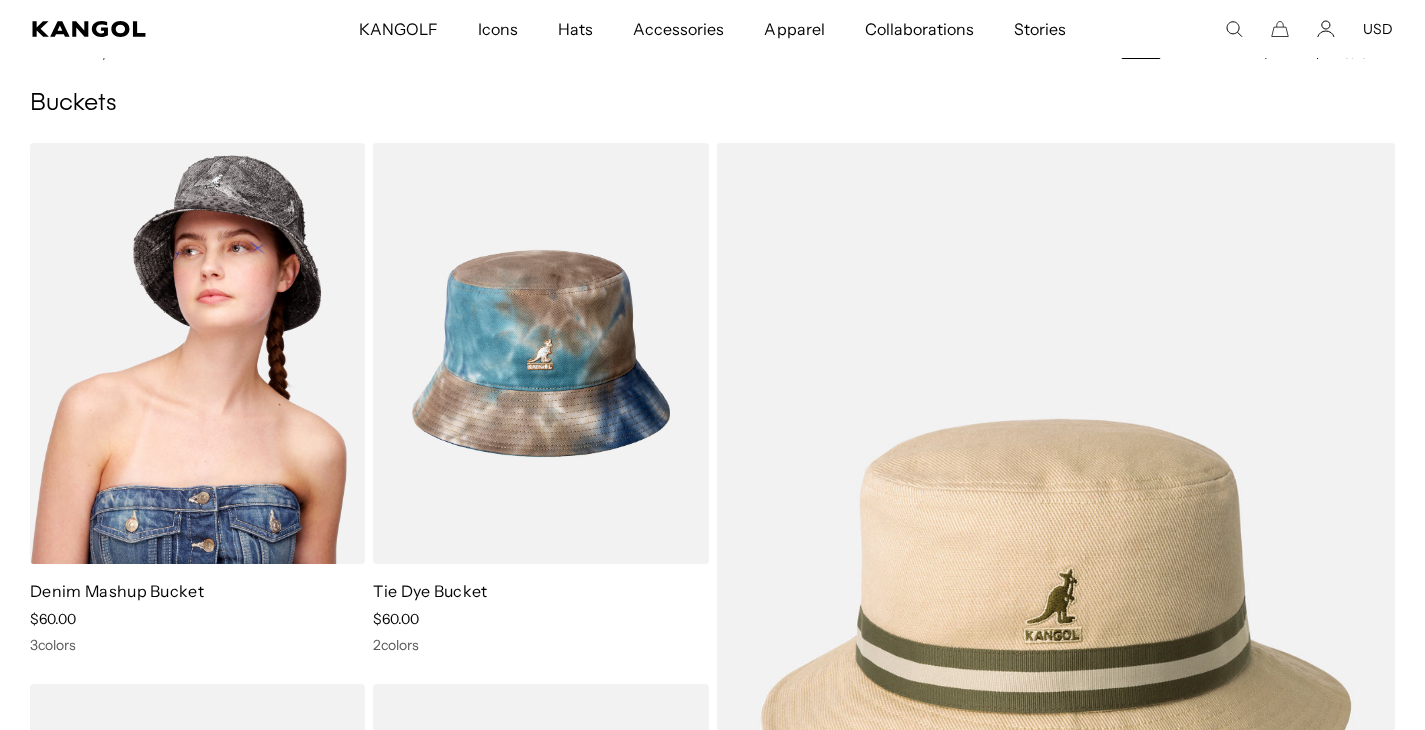 scroll, scrollTop: 161, scrollLeft: 0, axis: vertical 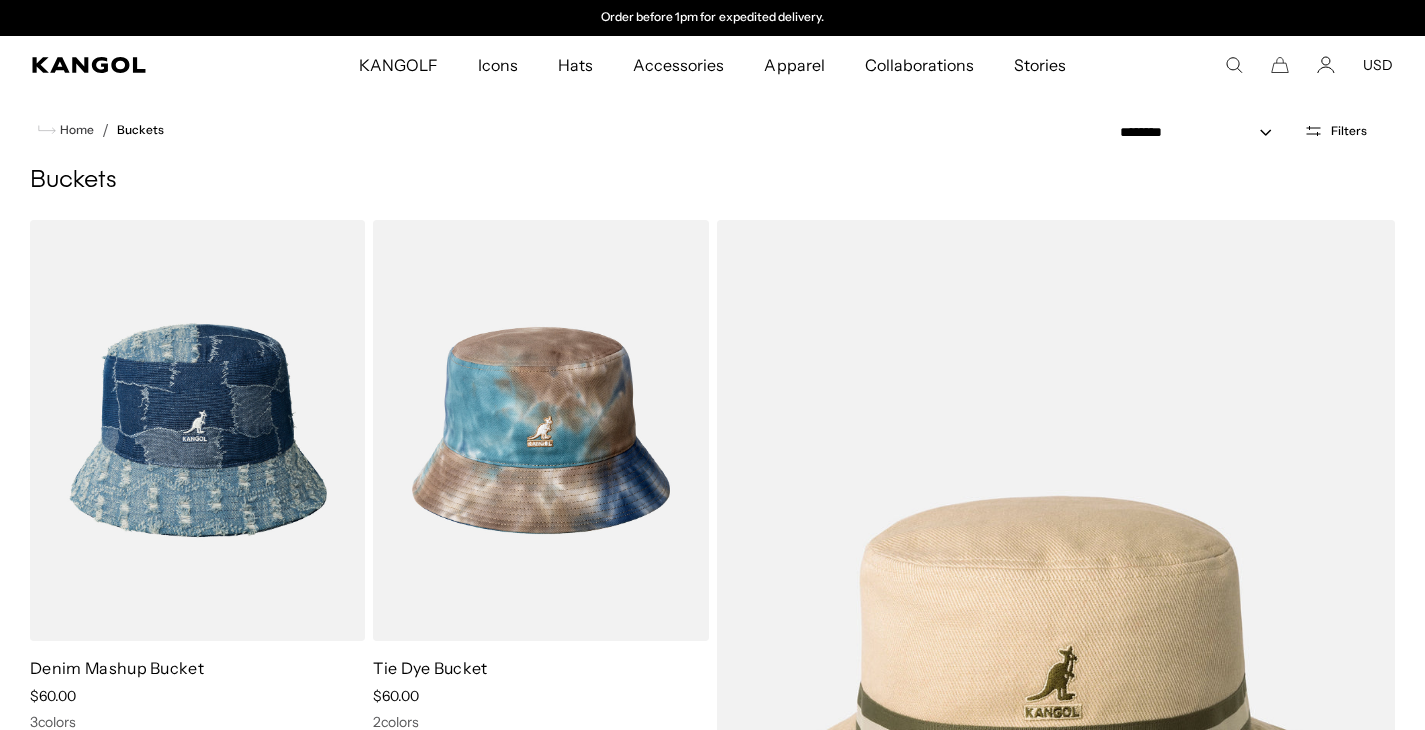 click 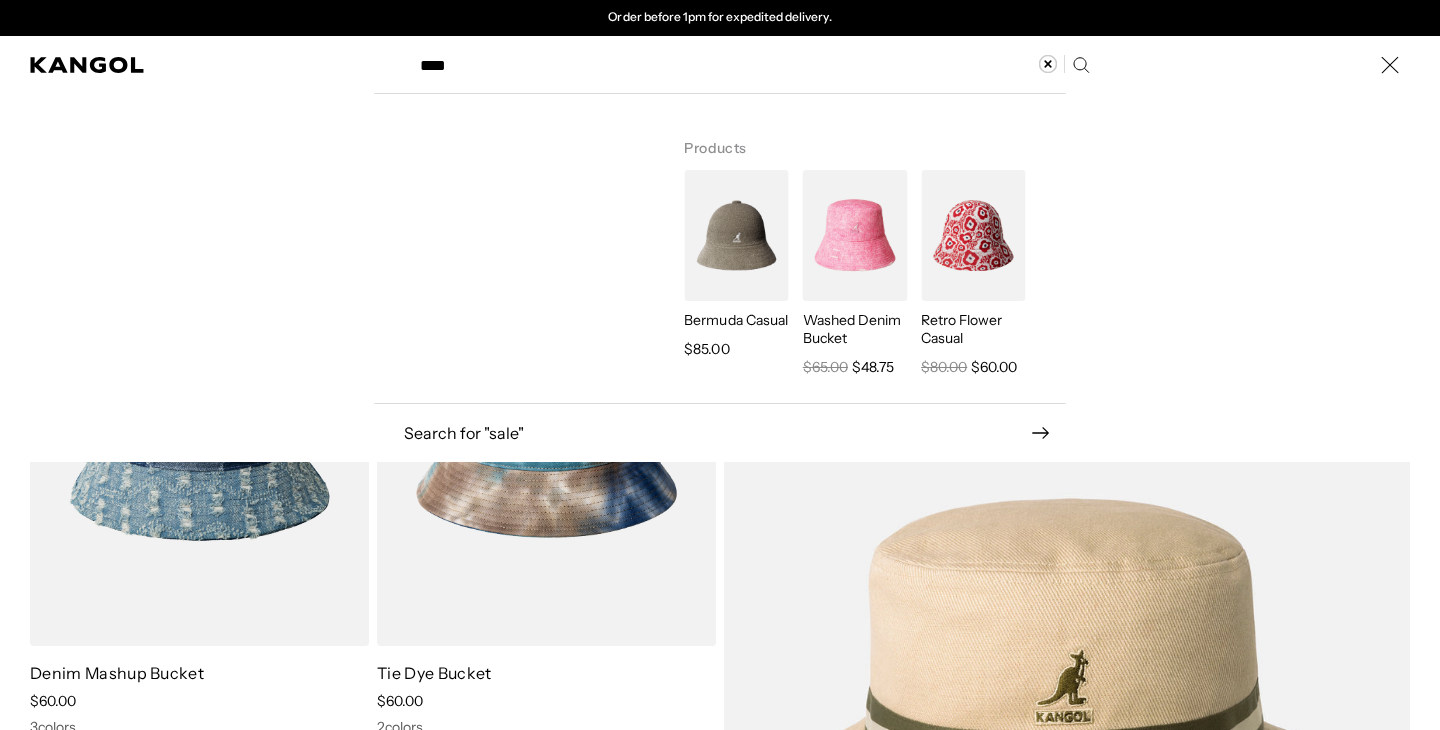 type on "****" 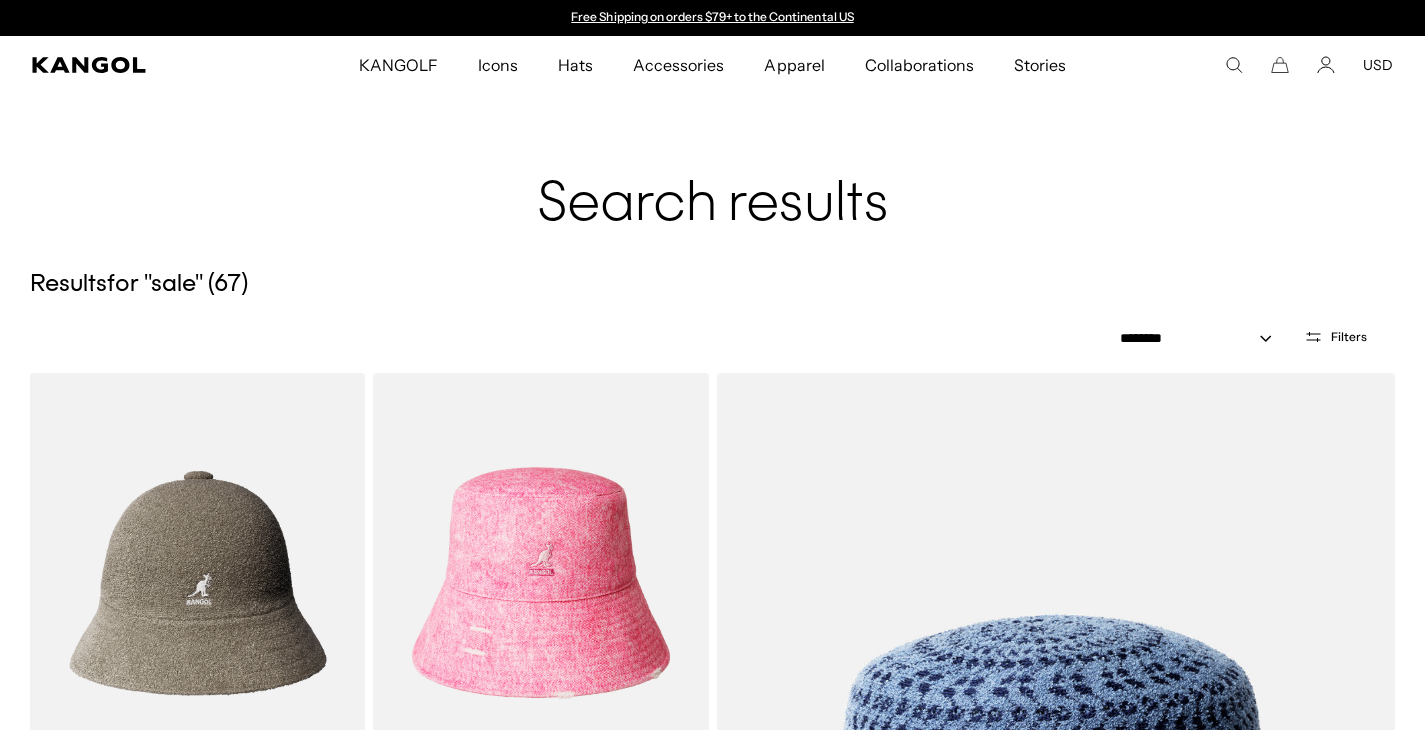 click on "Filters" at bounding box center [1335, 337] 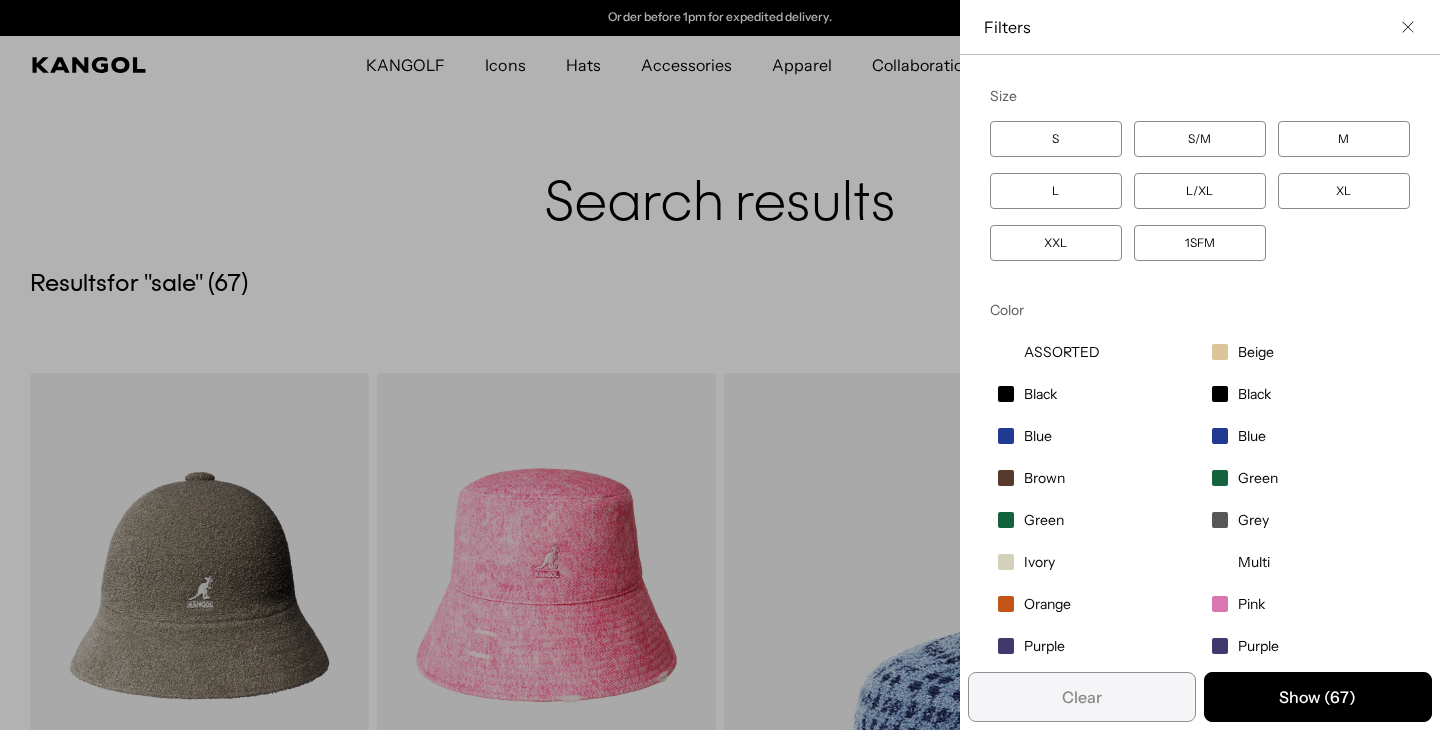 click on "M" at bounding box center [1344, 139] 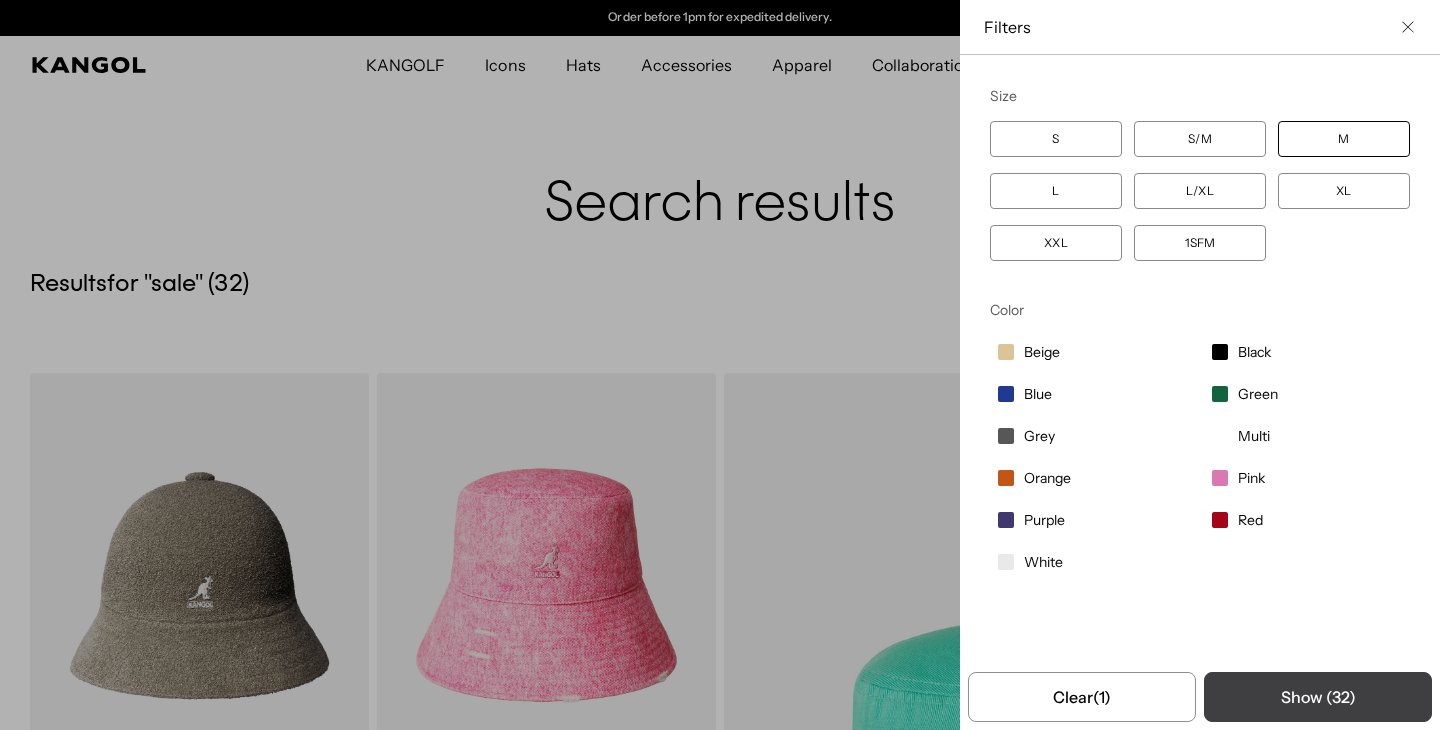 click on "Show ( 32 )" at bounding box center (1318, 697) 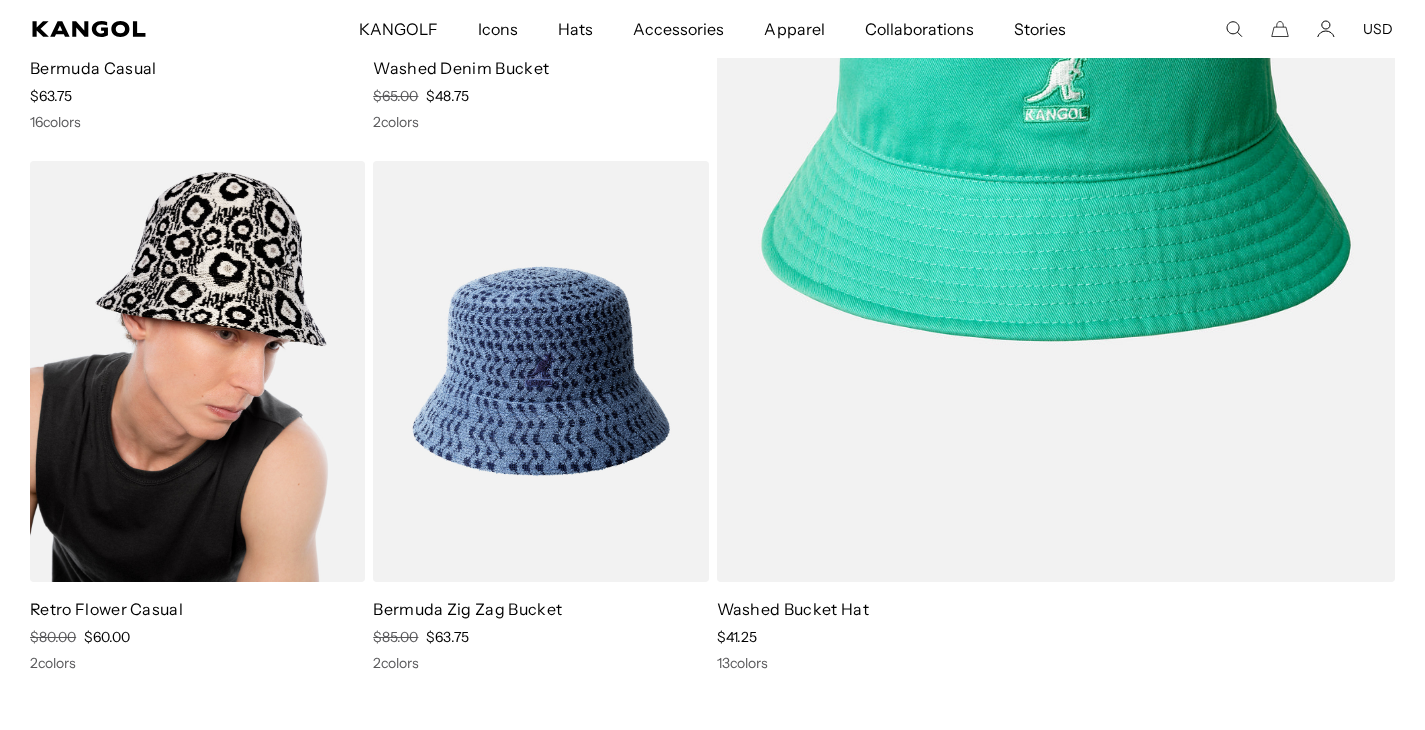 click at bounding box center [197, 371] 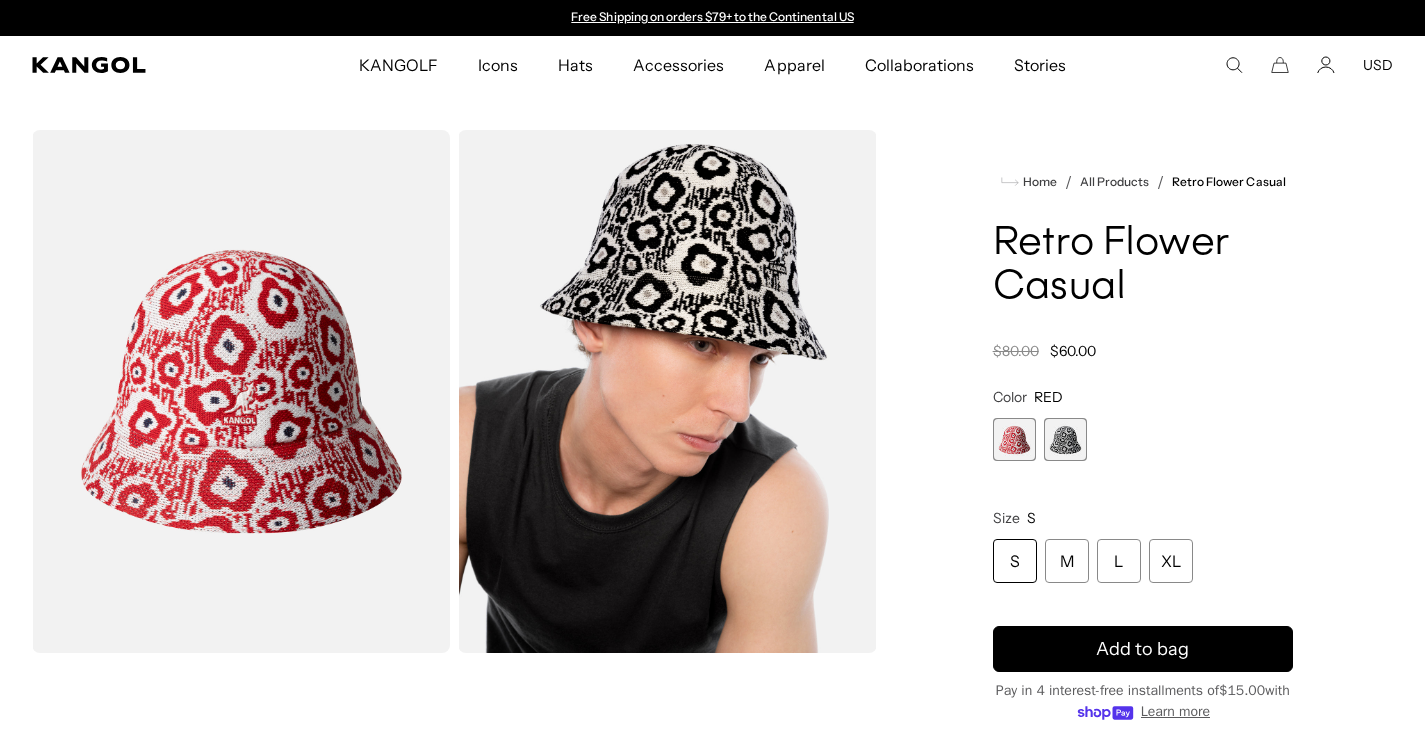 scroll, scrollTop: 0, scrollLeft: 0, axis: both 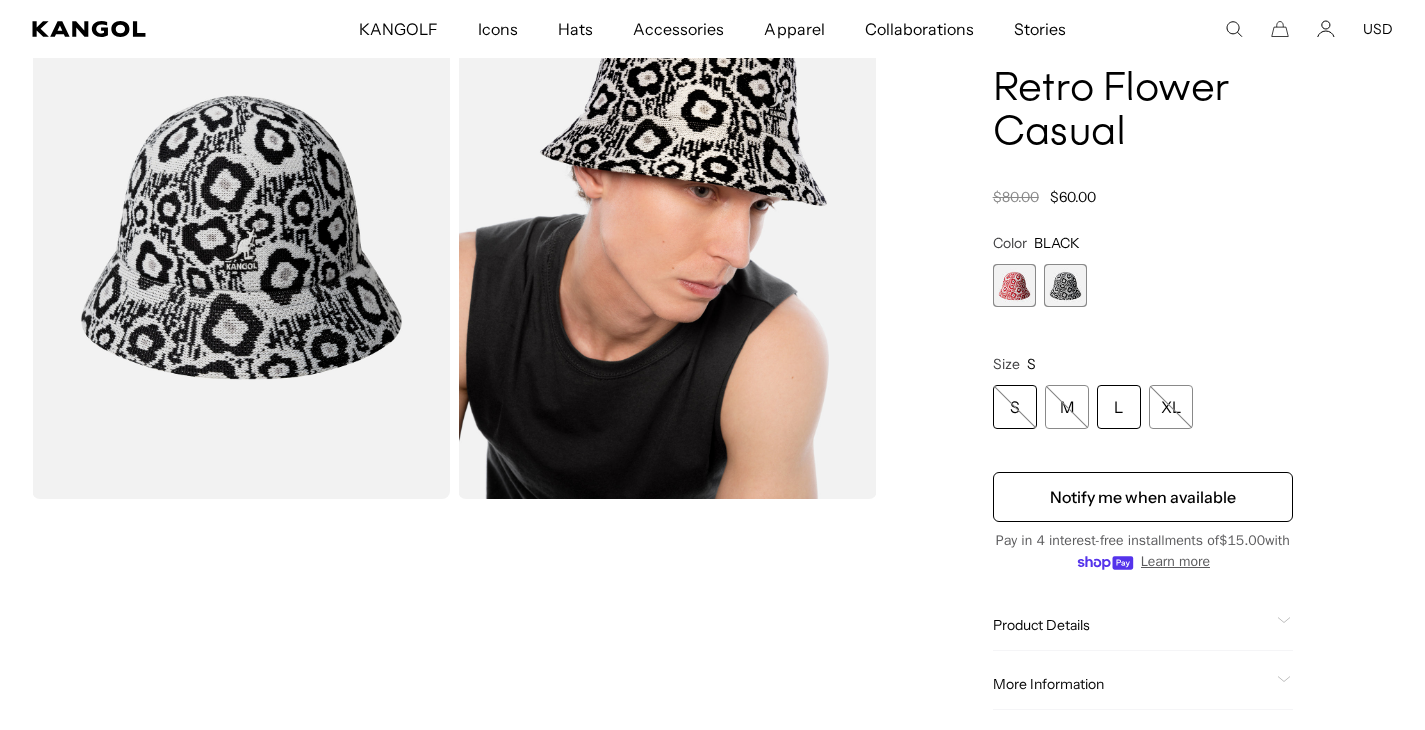 click on "L" at bounding box center (1119, 407) 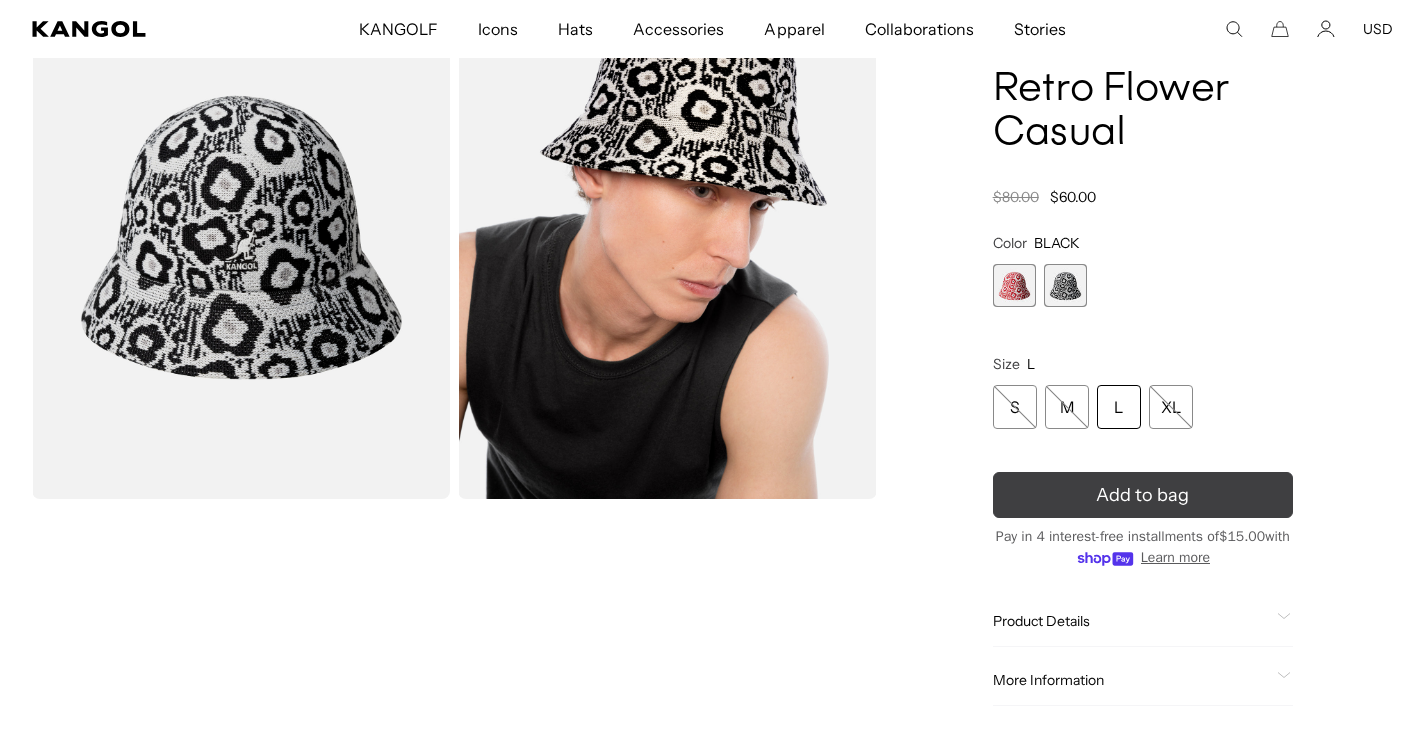 drag, startPoint x: 1145, startPoint y: 497, endPoint x: 1131, endPoint y: 489, distance: 16.124516 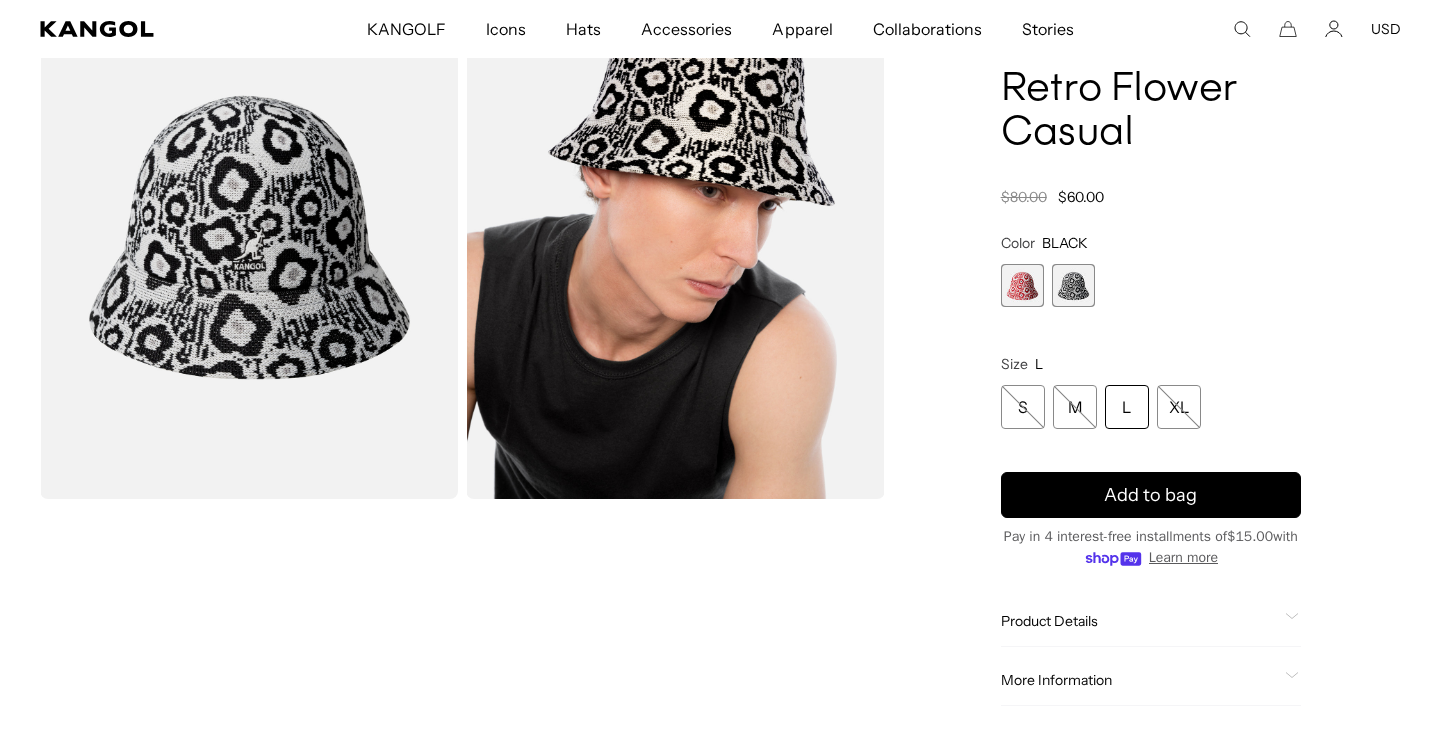 scroll, scrollTop: 0, scrollLeft: 0, axis: both 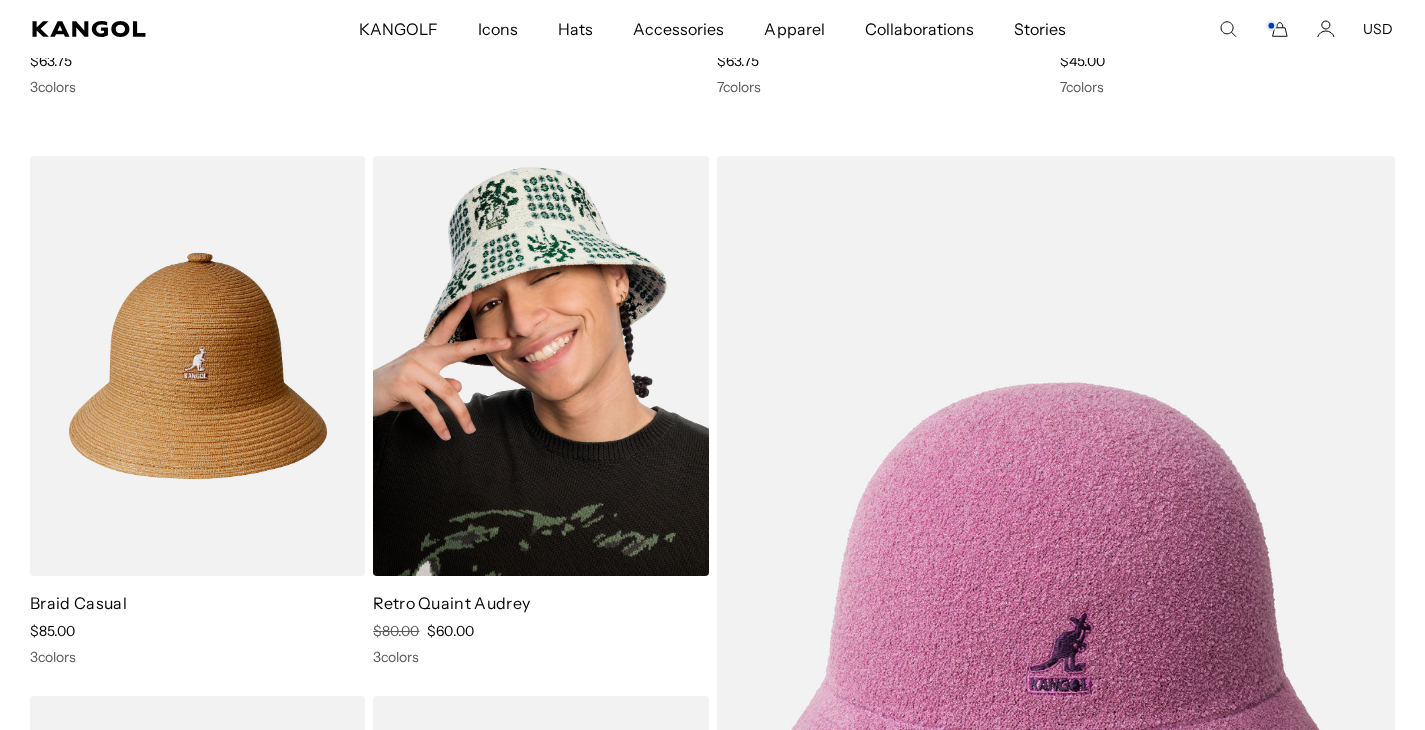 drag, startPoint x: 520, startPoint y: 358, endPoint x: 565, endPoint y: 364, distance: 45.39824 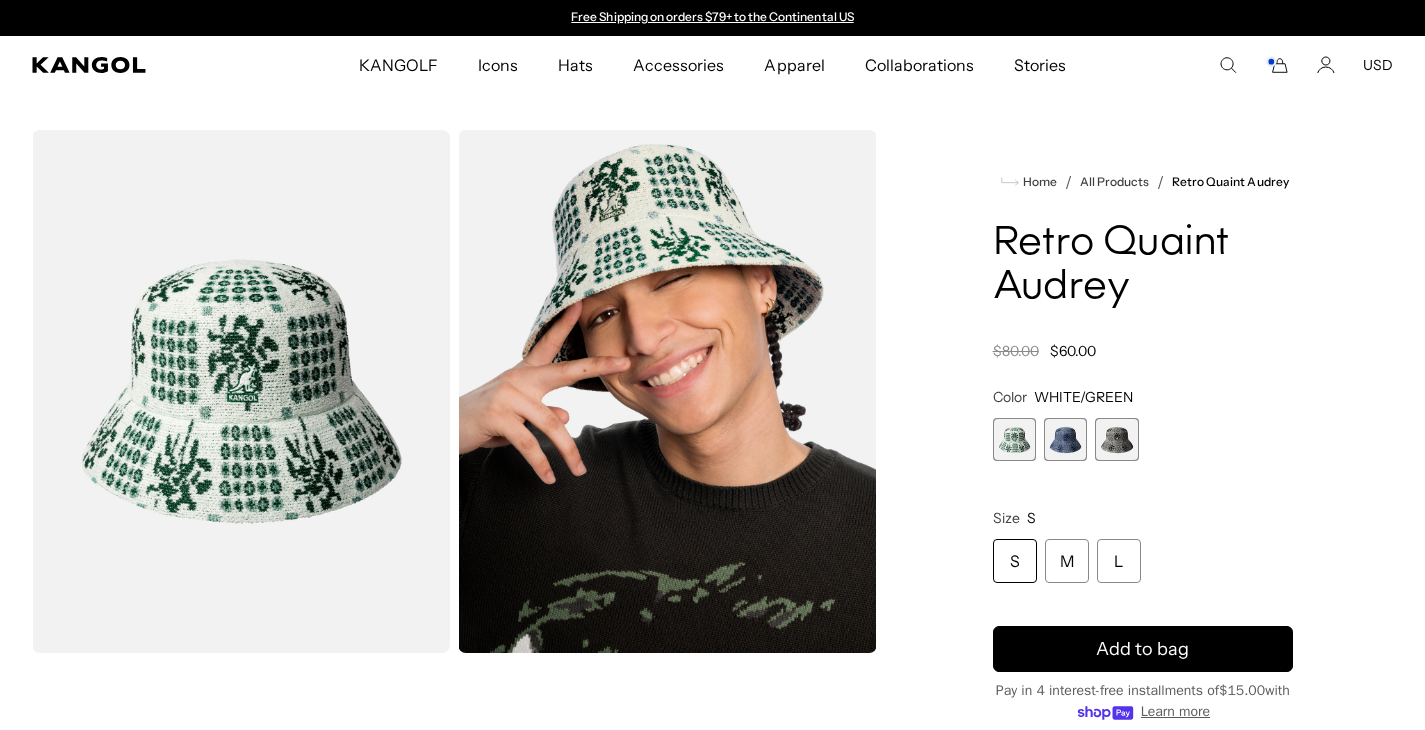 scroll, scrollTop: 0, scrollLeft: 0, axis: both 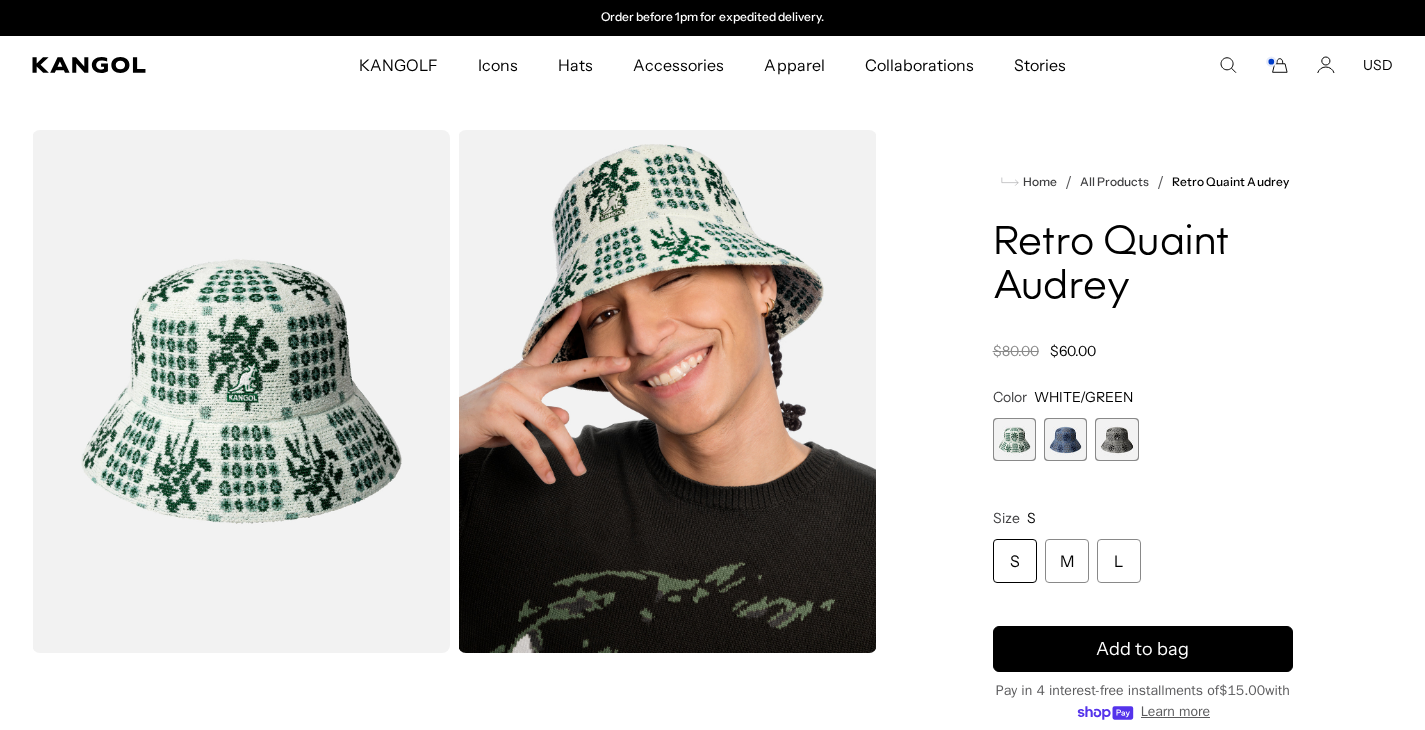 click at bounding box center (1116, 439) 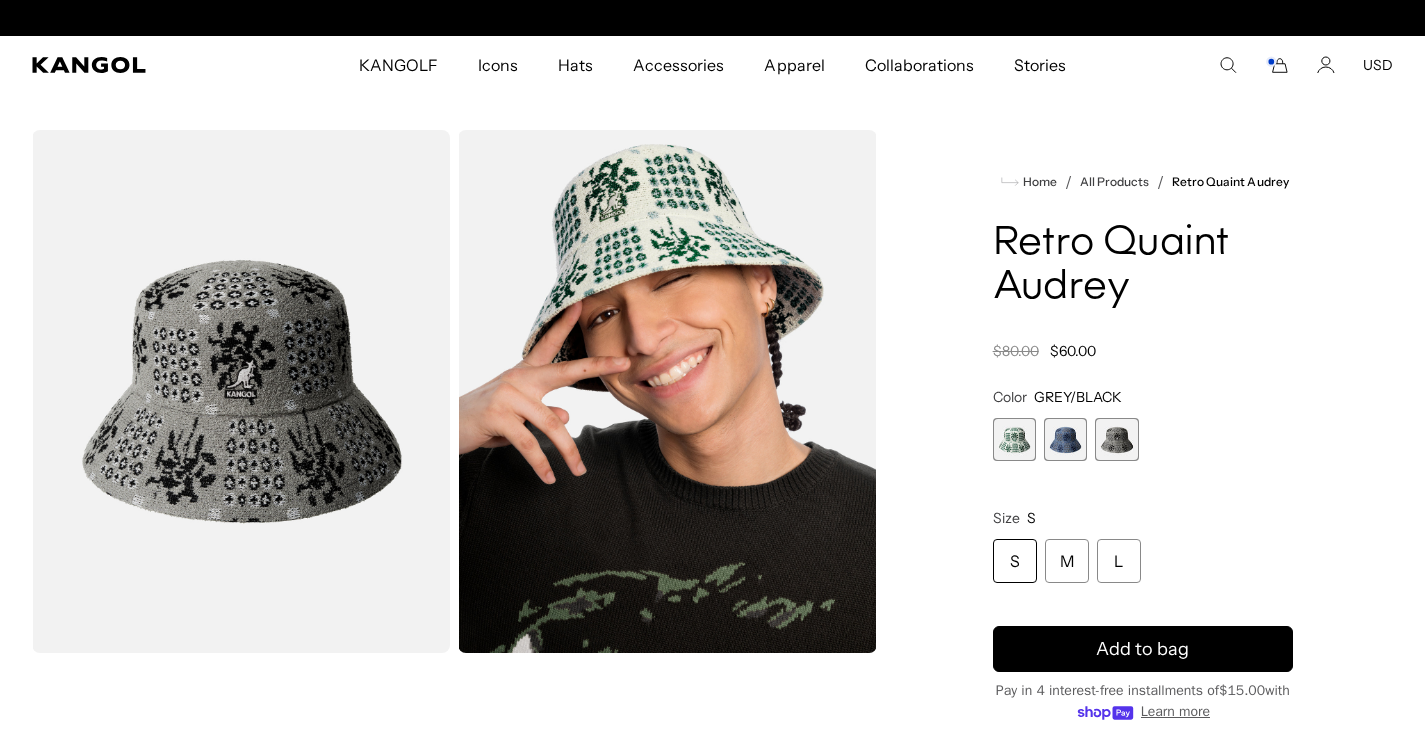 scroll, scrollTop: 0, scrollLeft: 0, axis: both 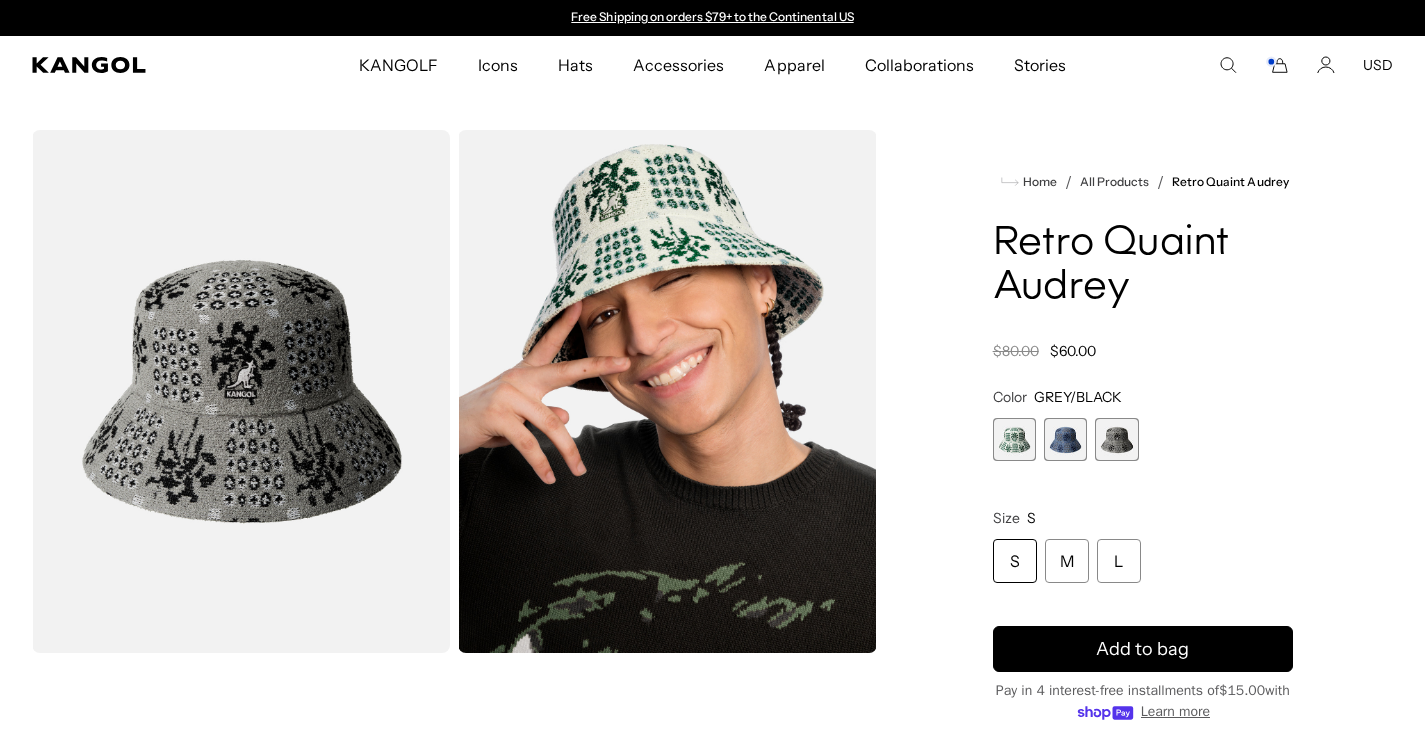 click at bounding box center (1065, 439) 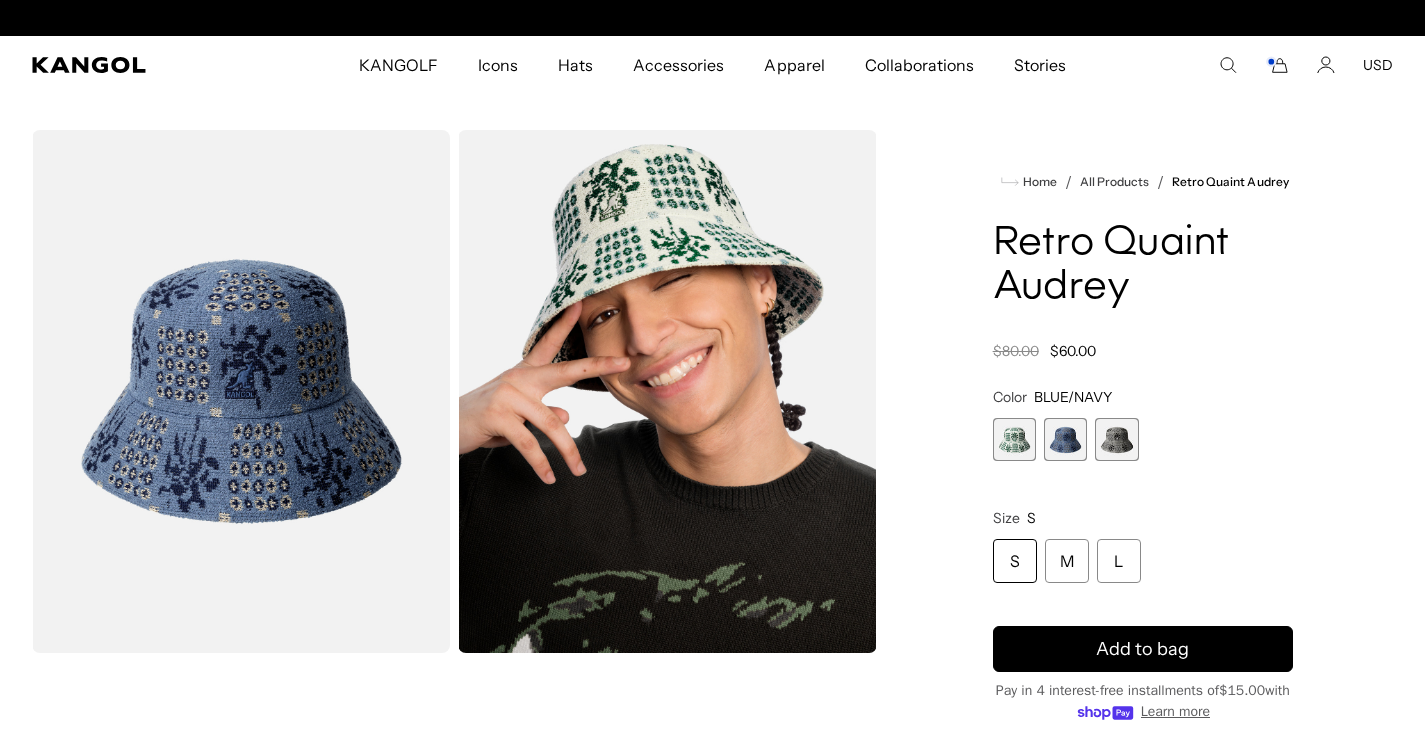 scroll, scrollTop: 0, scrollLeft: 412, axis: horizontal 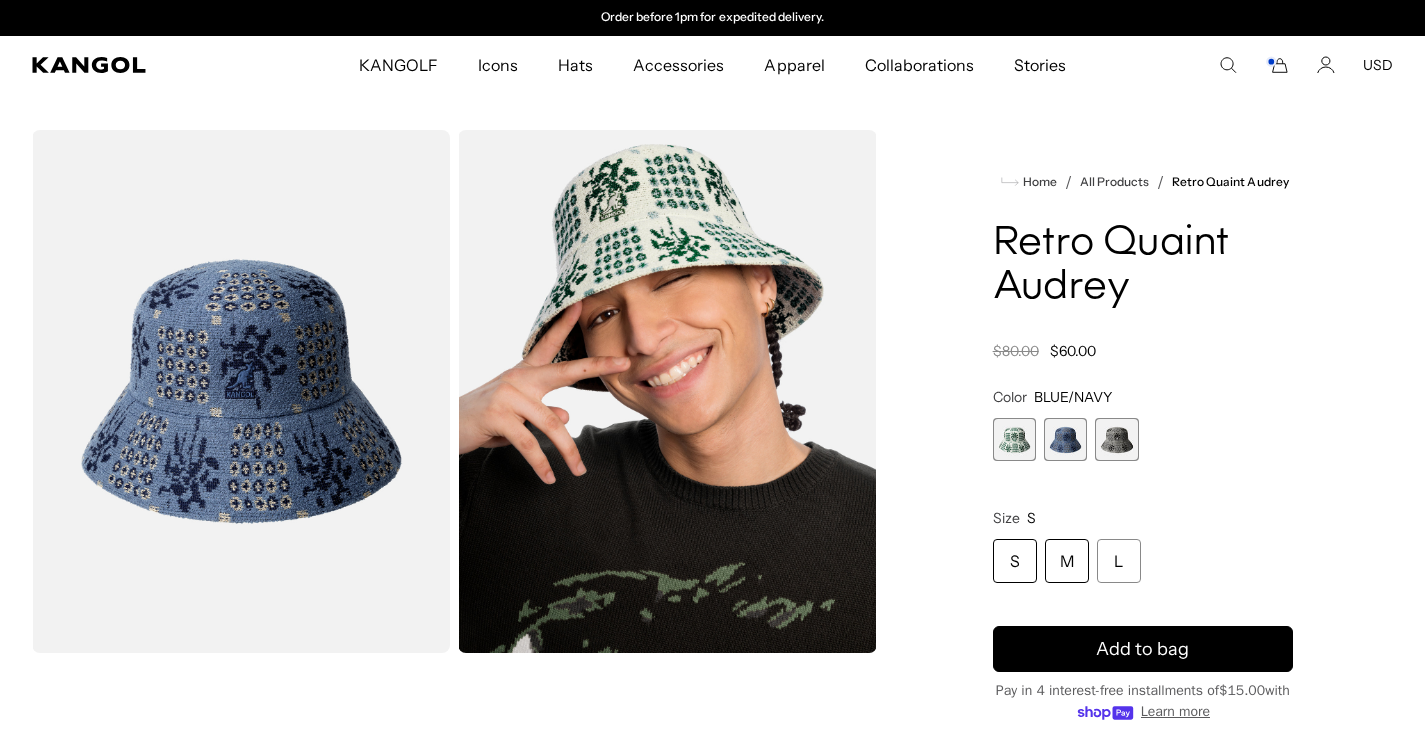 click on "M" at bounding box center [1067, 561] 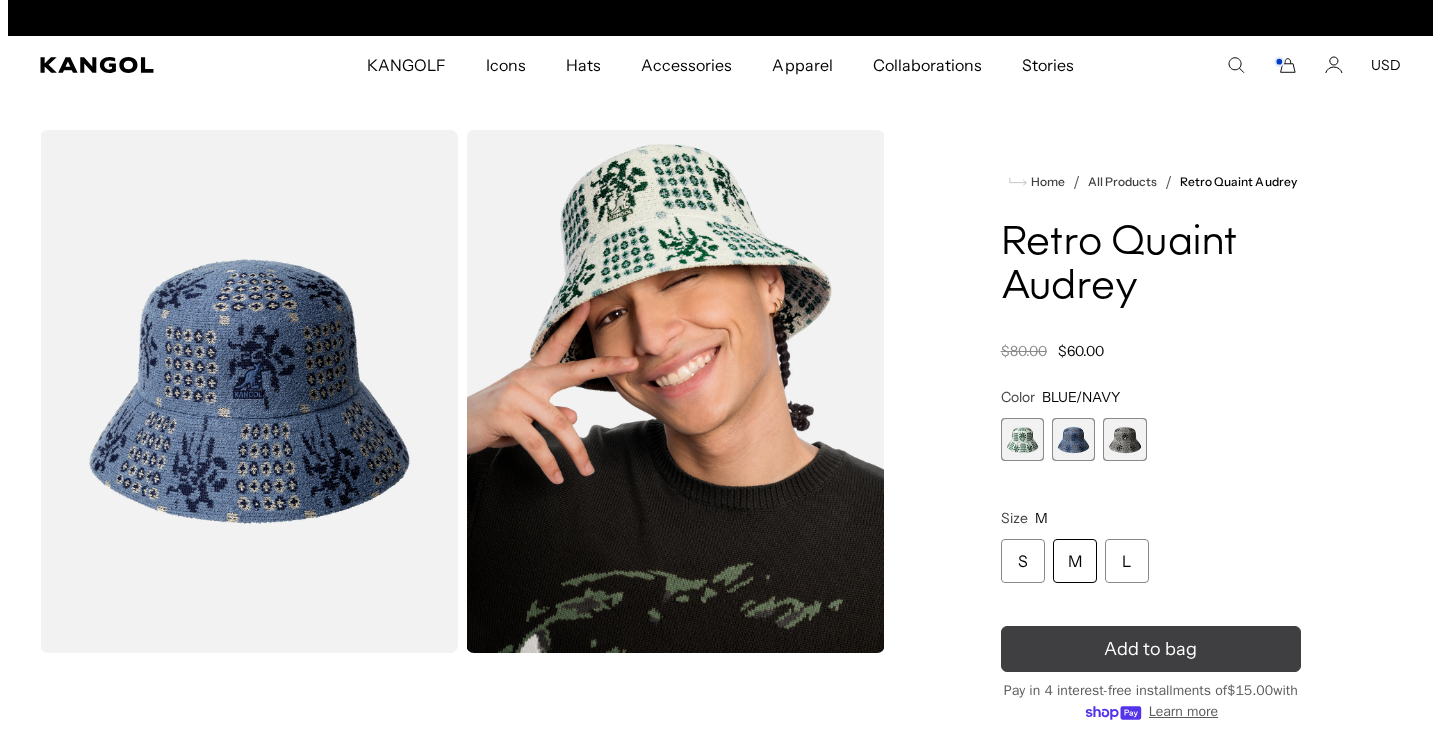 scroll, scrollTop: 0, scrollLeft: 0, axis: both 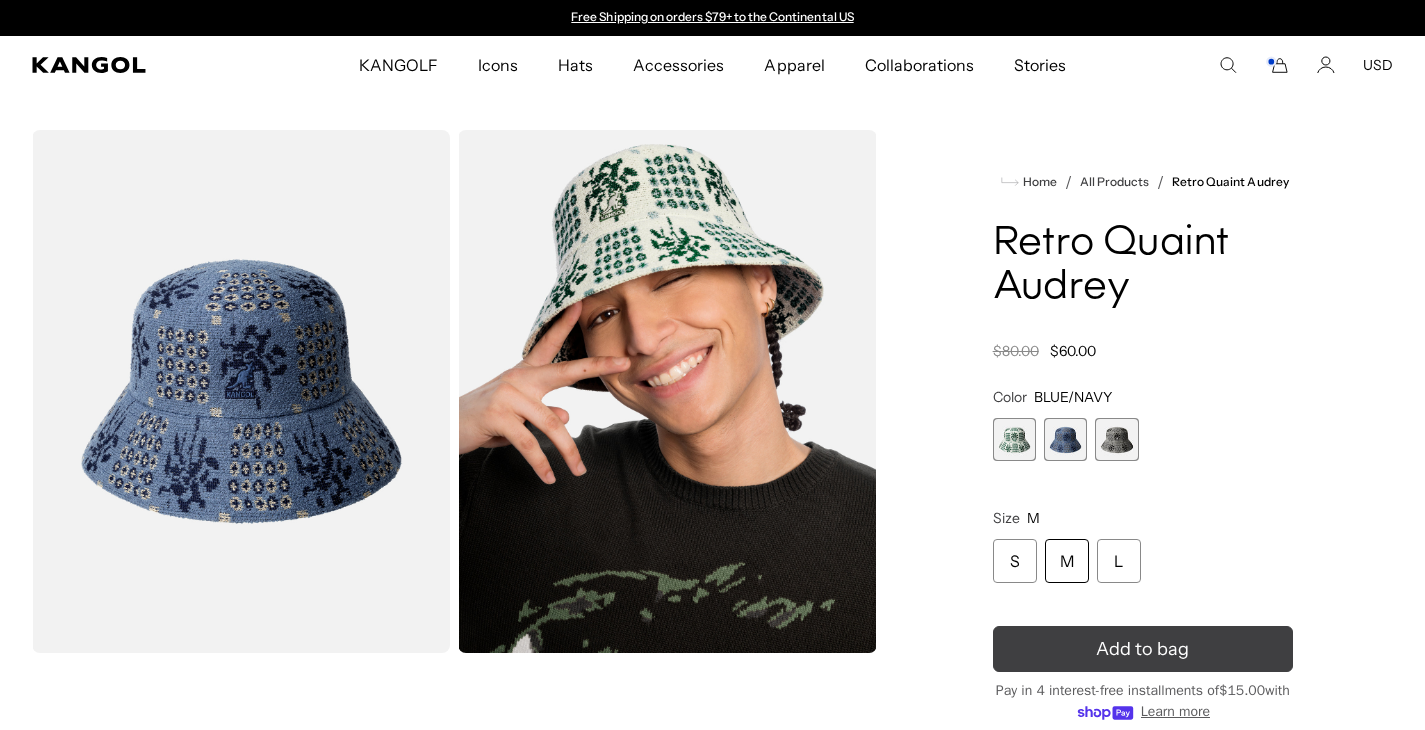 click on "Add to bag" at bounding box center (1143, 649) 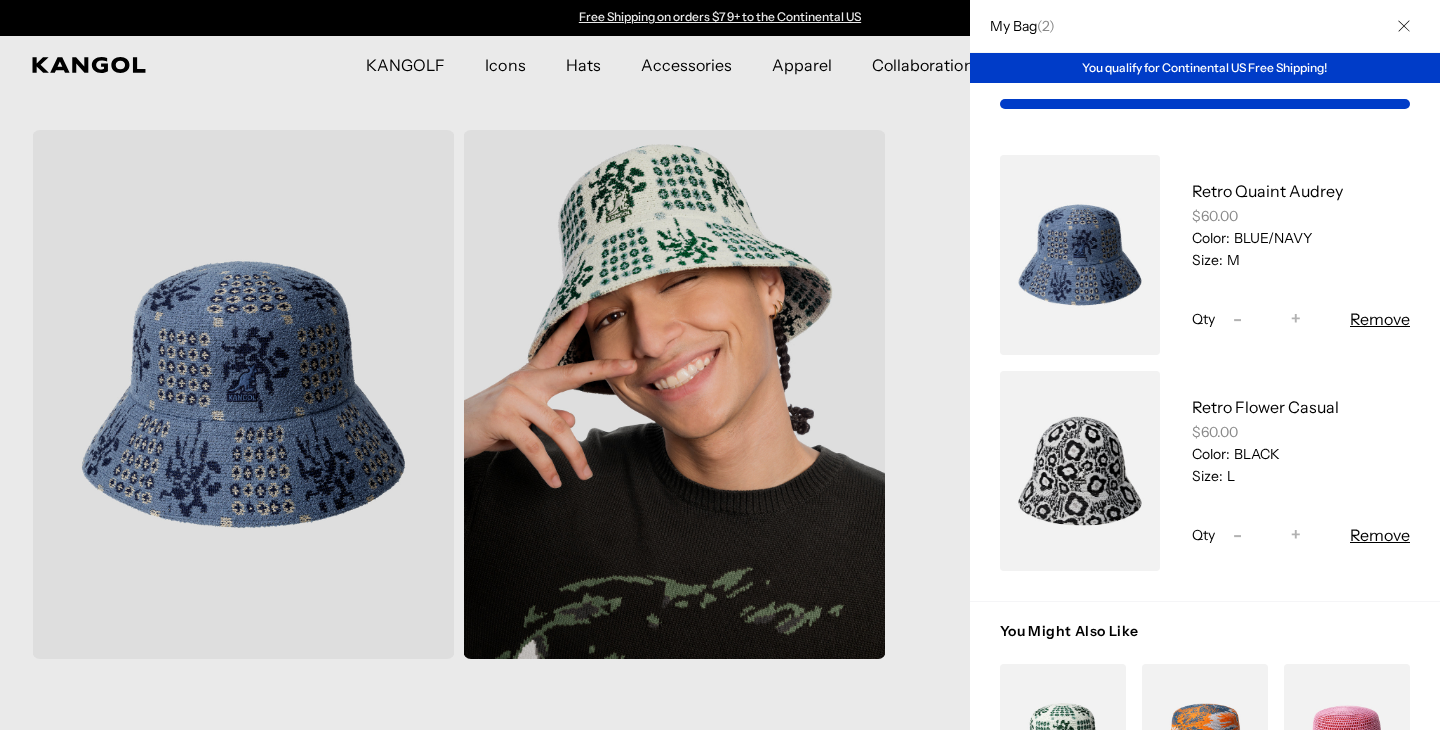 scroll, scrollTop: 0, scrollLeft: 412, axis: horizontal 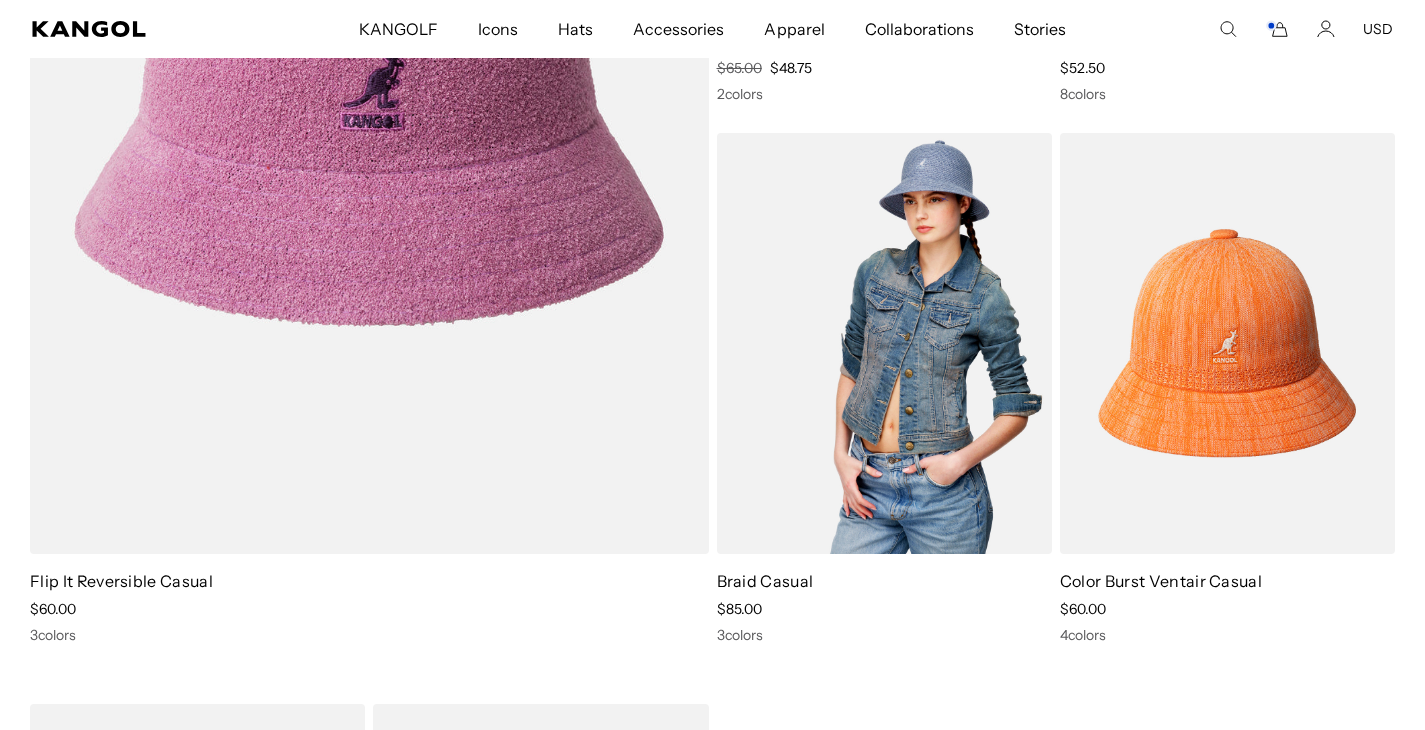 click at bounding box center (884, 343) 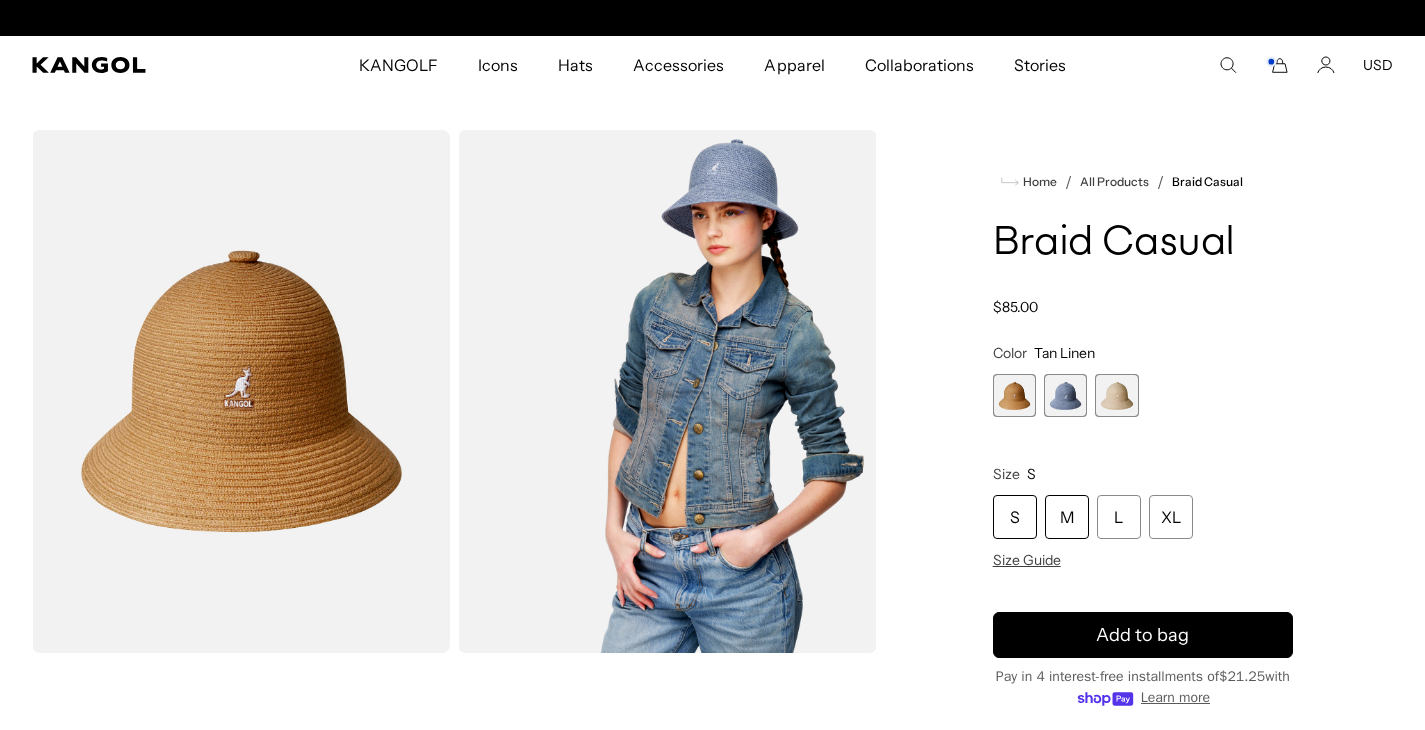 scroll, scrollTop: 0, scrollLeft: 0, axis: both 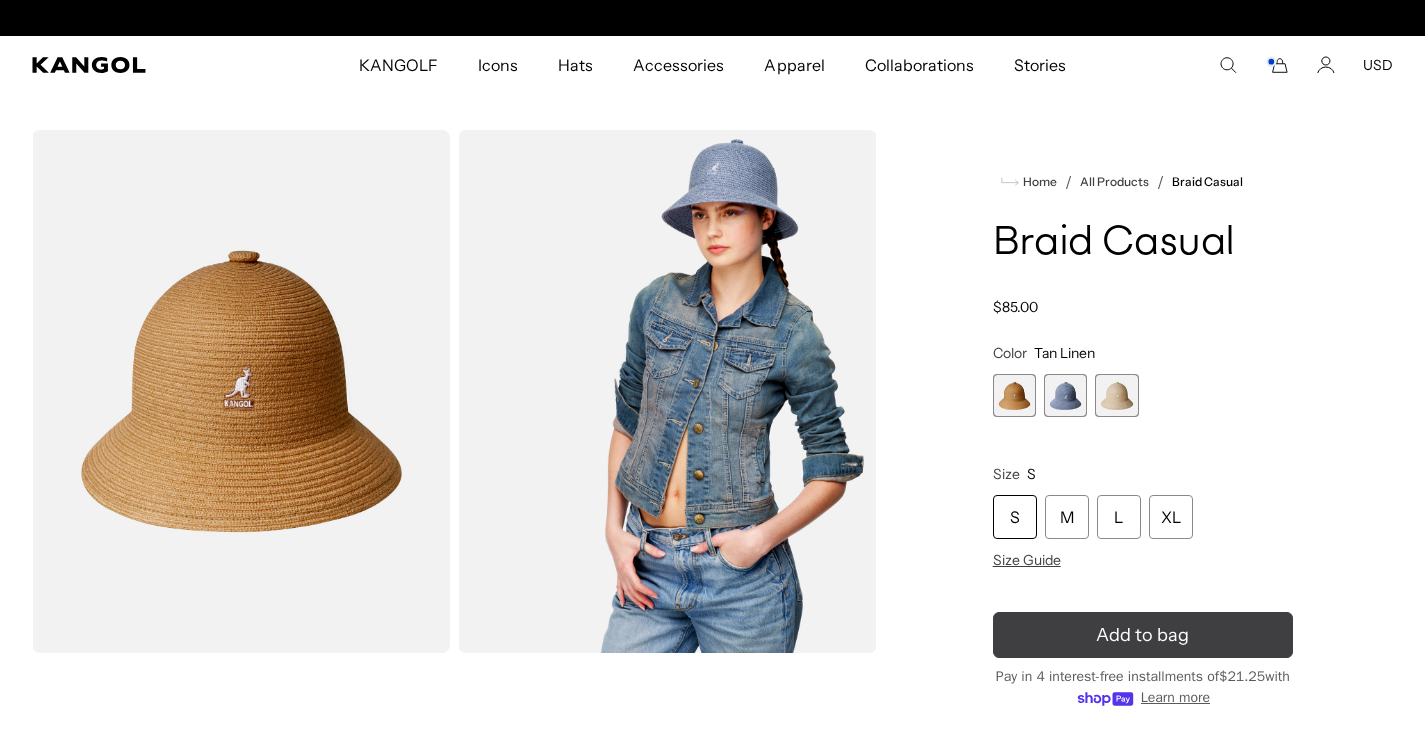 drag, startPoint x: 1061, startPoint y: 517, endPoint x: 1125, endPoint y: 630, distance: 129.86531 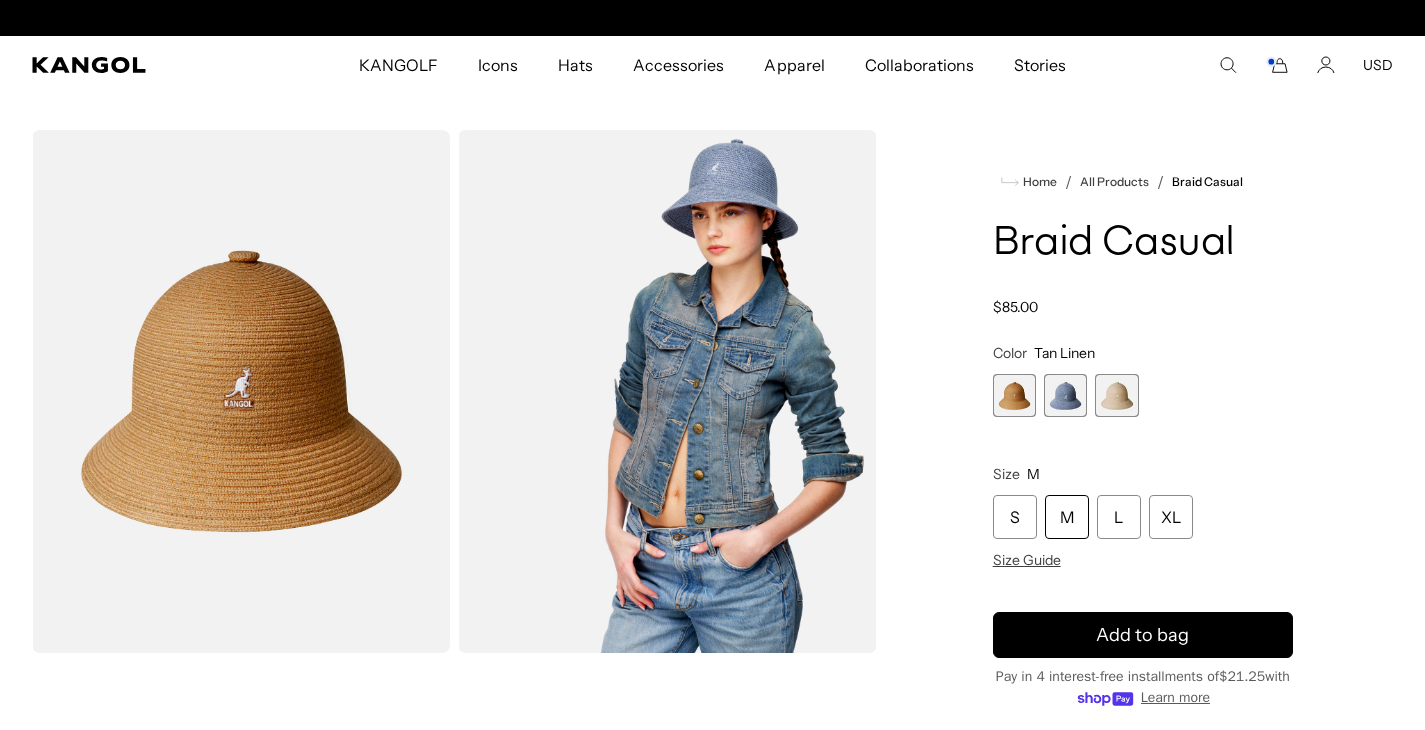 scroll, scrollTop: 0, scrollLeft: 412, axis: horizontal 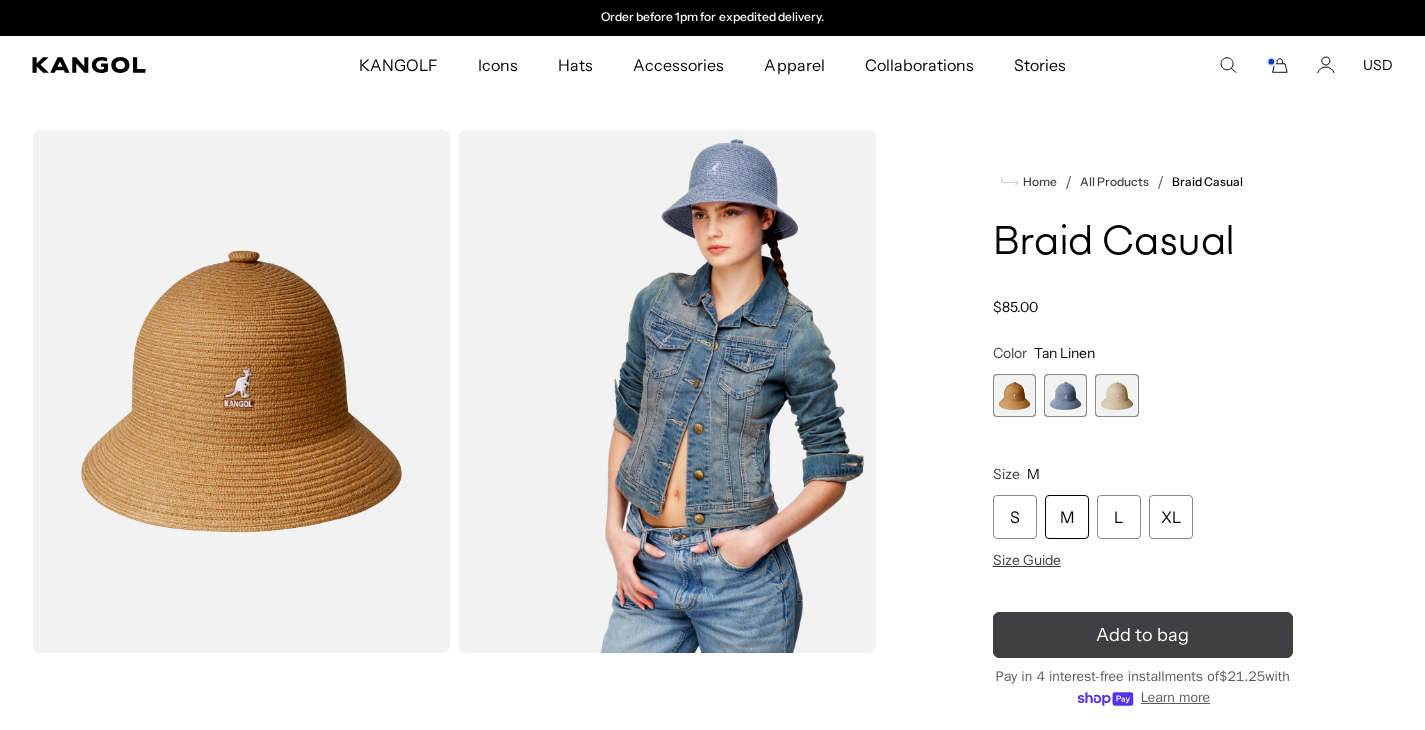 click on "M" at bounding box center (1067, 517) 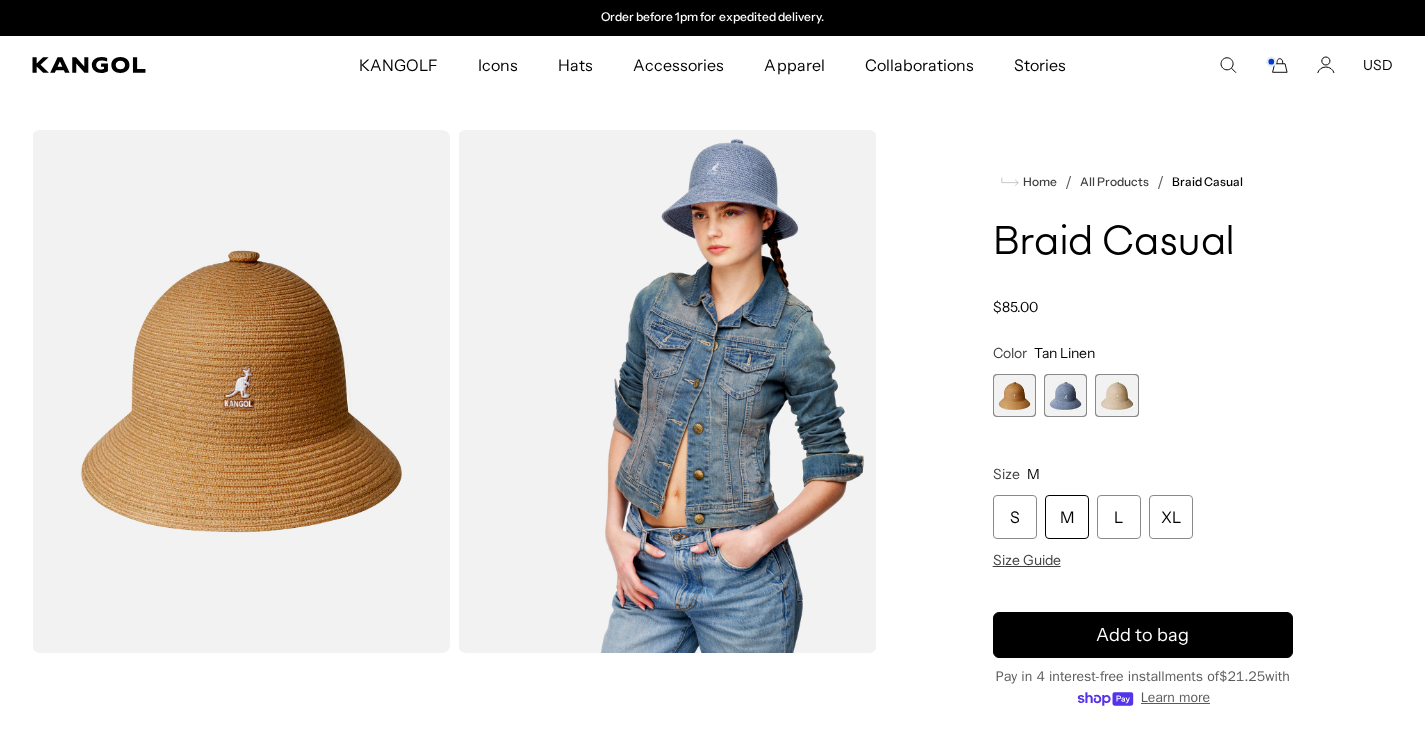 click on "Add to bag" at bounding box center (1143, 635) 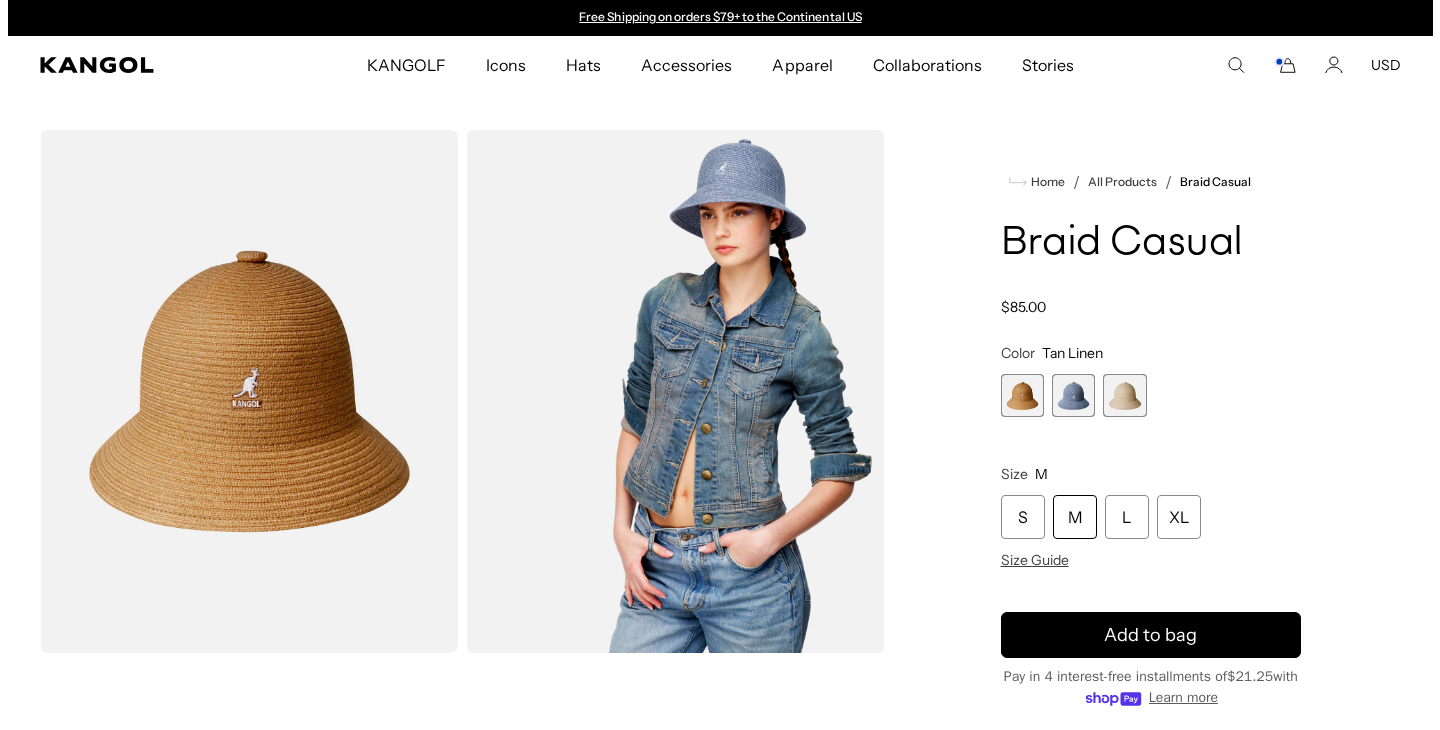 scroll, scrollTop: 0, scrollLeft: 0, axis: both 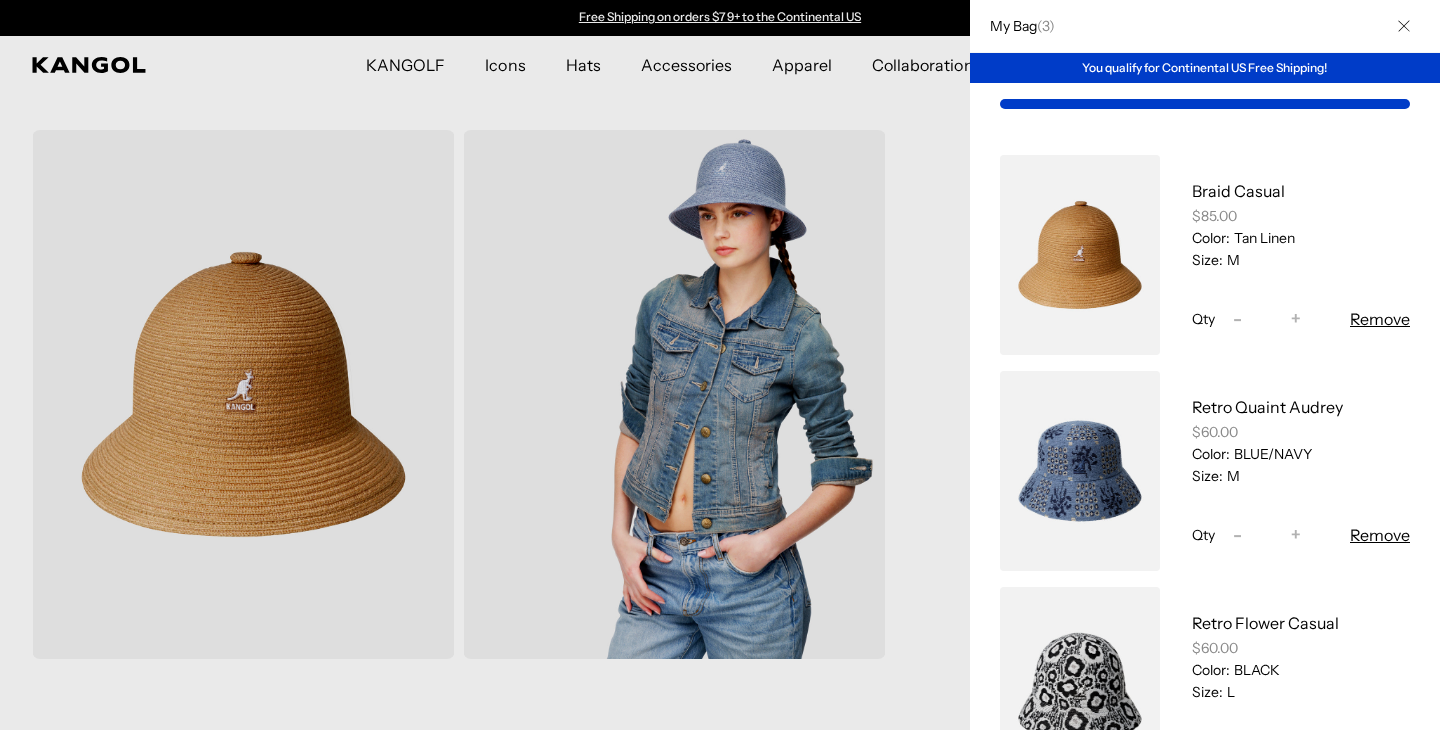 click 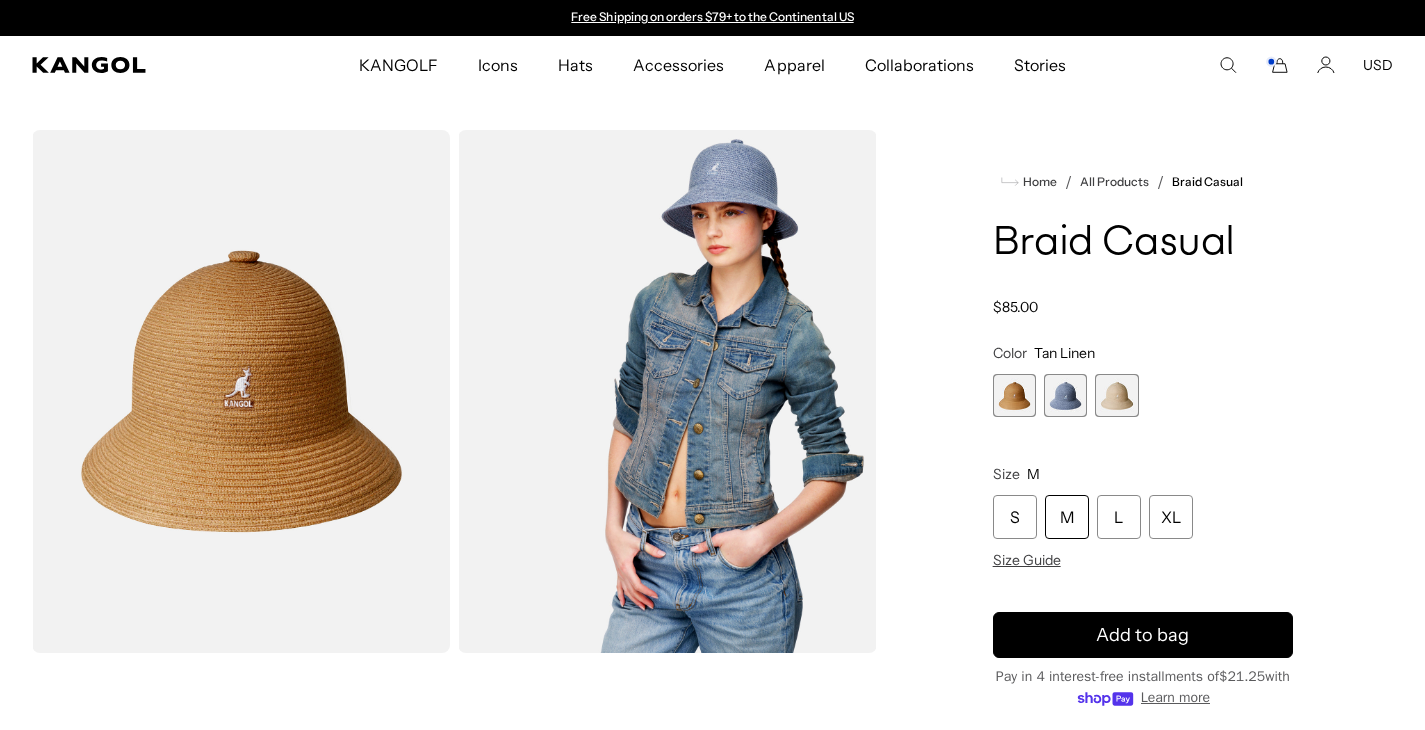 click at bounding box center [1065, 395] 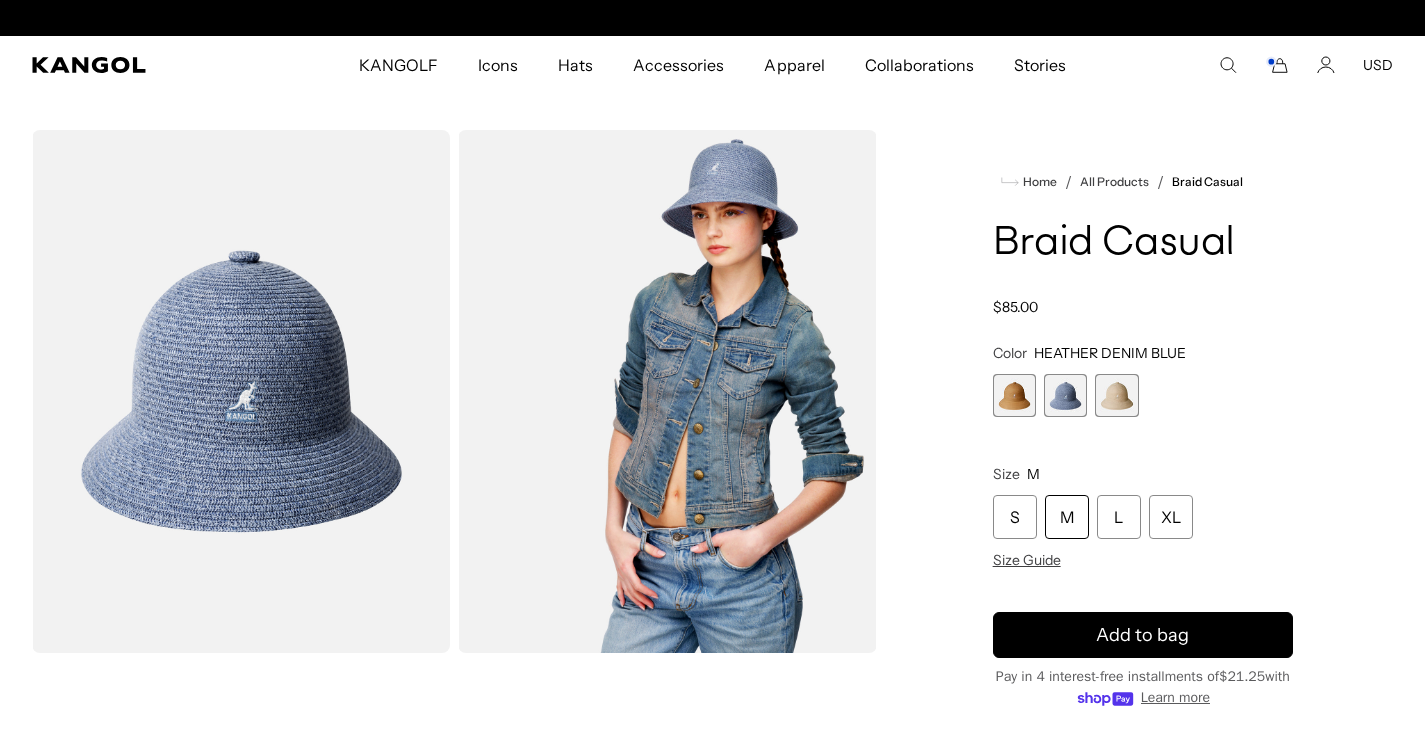 scroll, scrollTop: 0, scrollLeft: 412, axis: horizontal 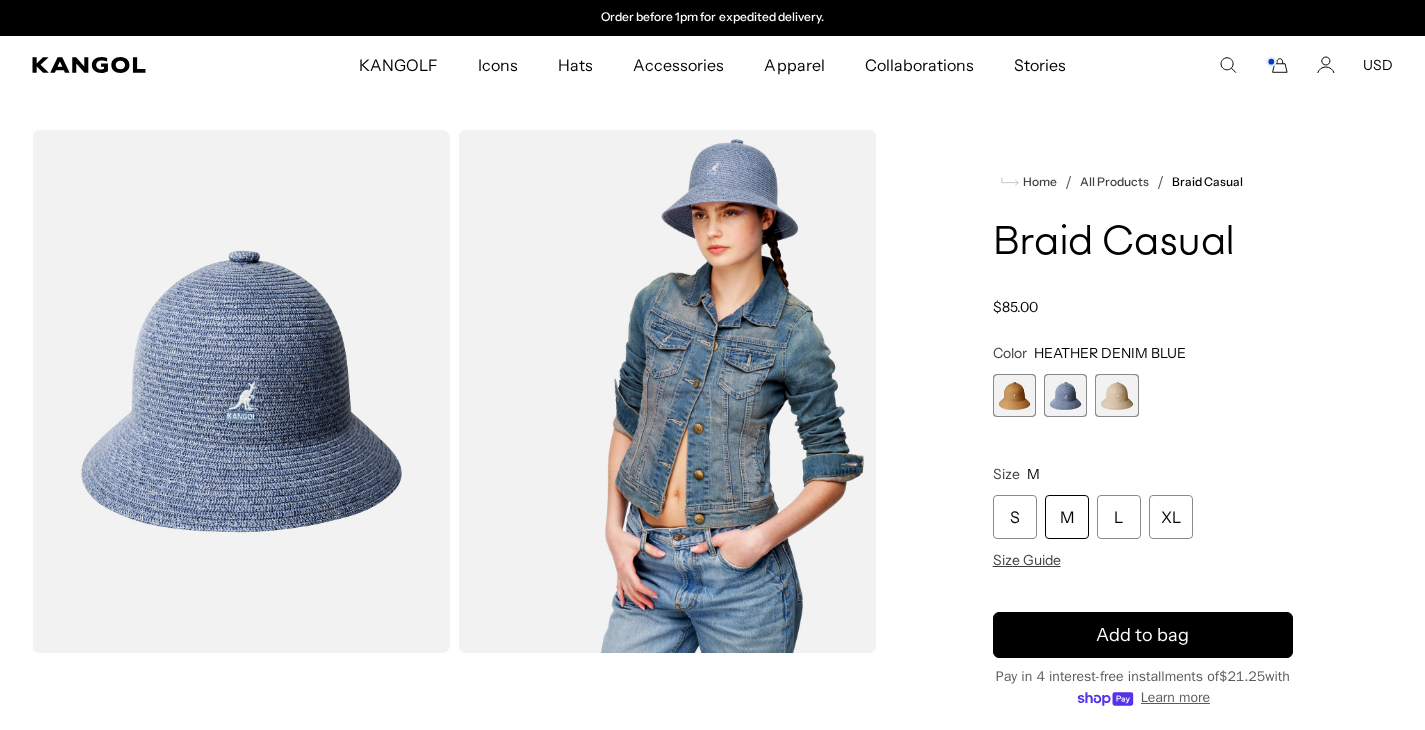 click at bounding box center [1116, 395] 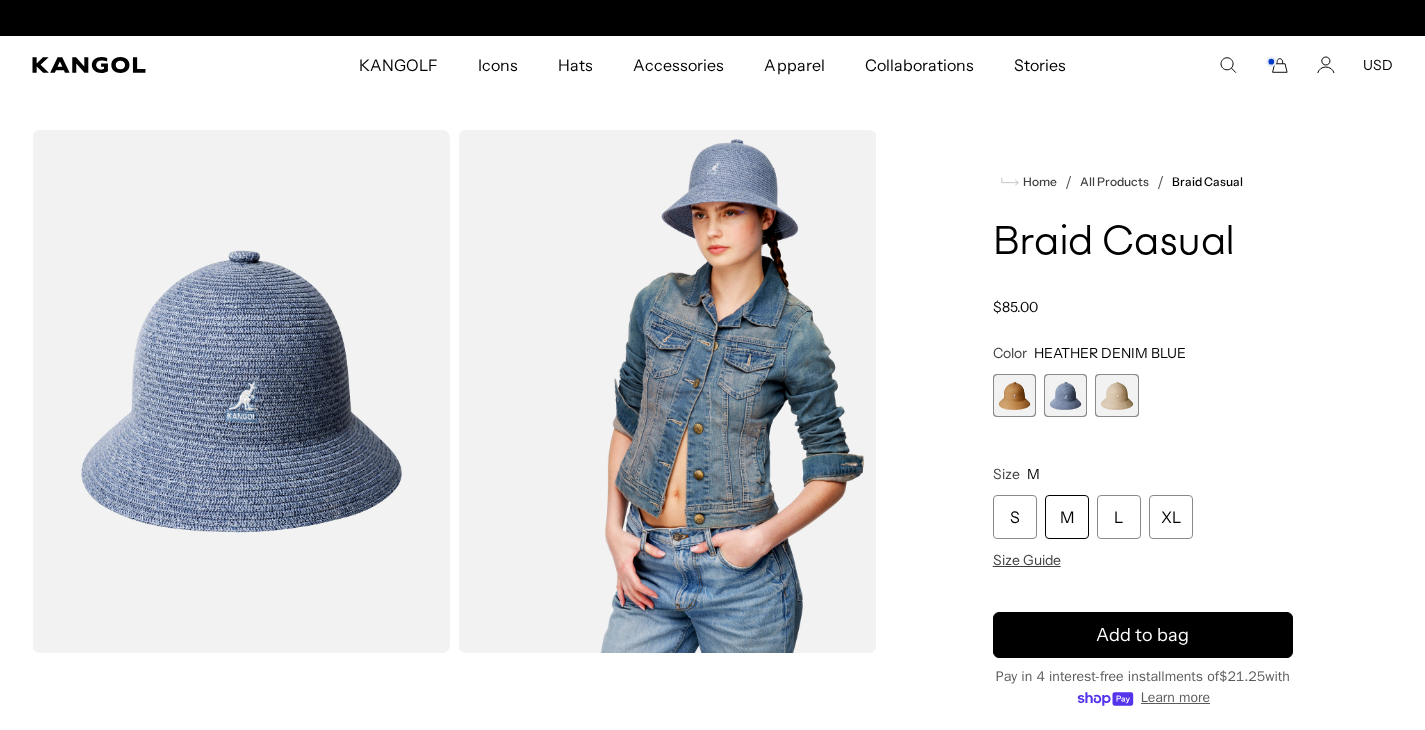 click at bounding box center (1116, 395) 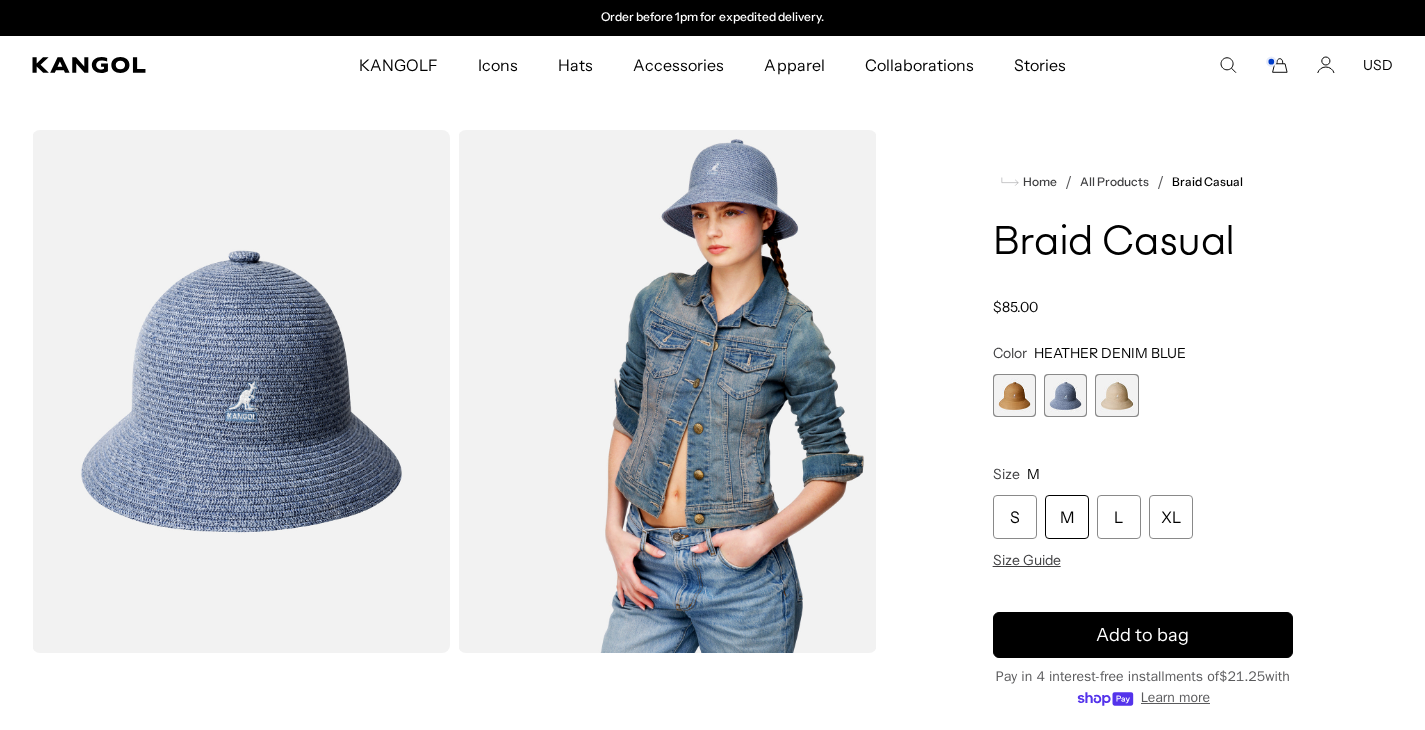 click at bounding box center (1116, 395) 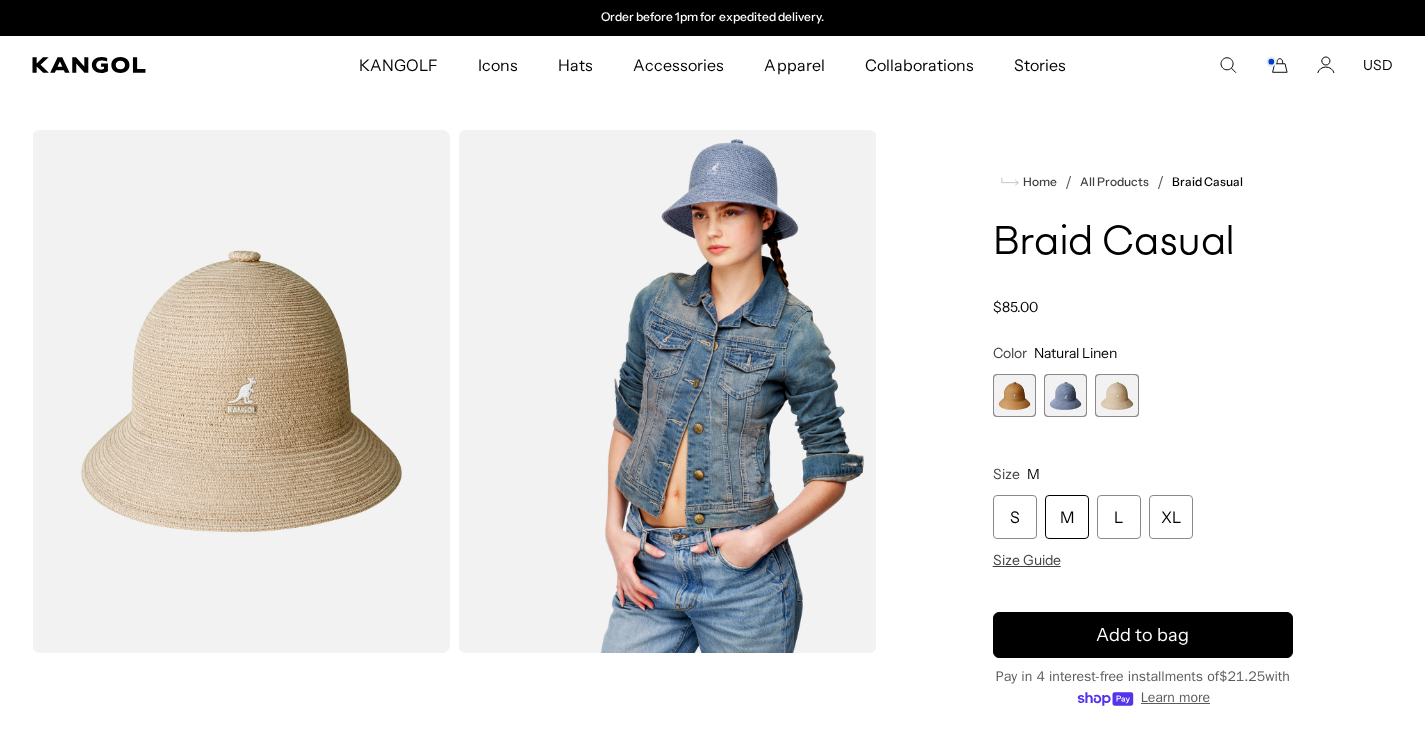 click at bounding box center [1065, 395] 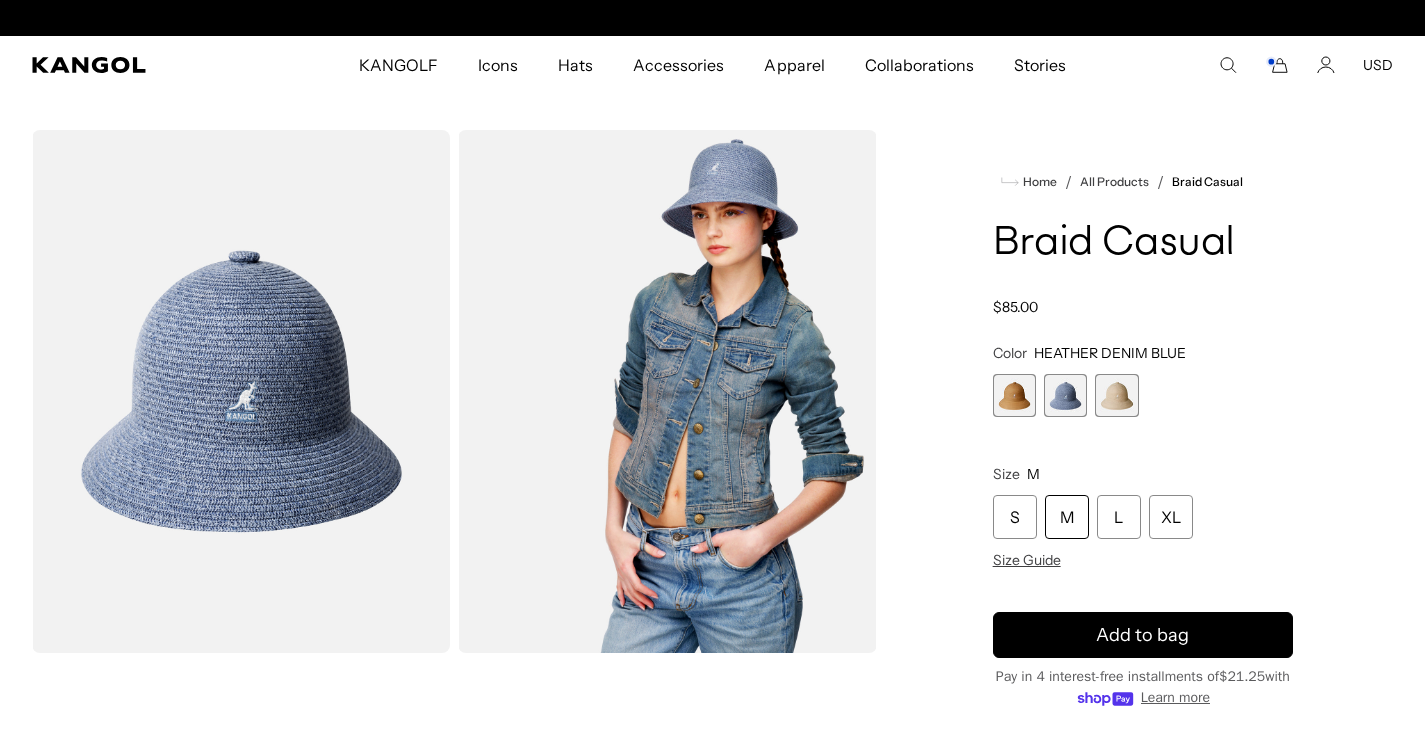 scroll, scrollTop: 0, scrollLeft: 0, axis: both 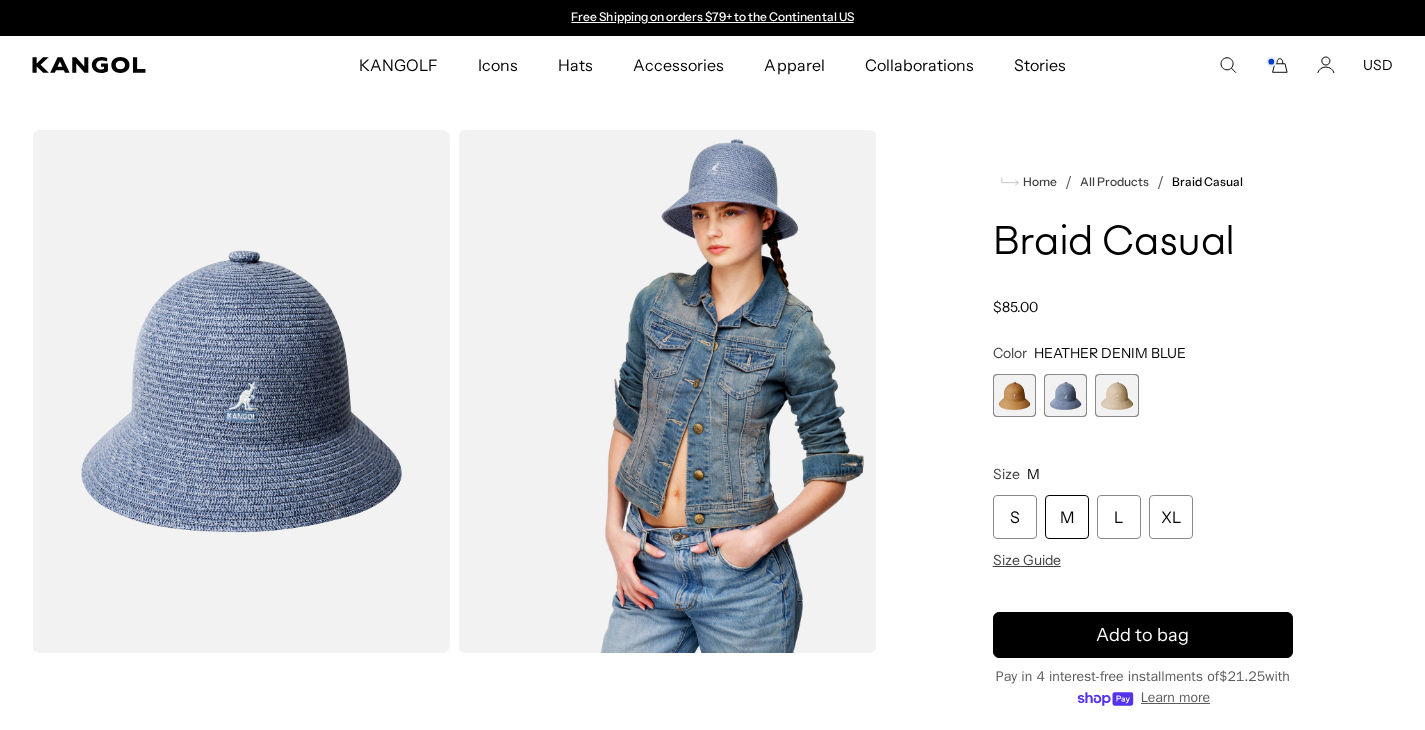 click on "M" at bounding box center (1067, 517) 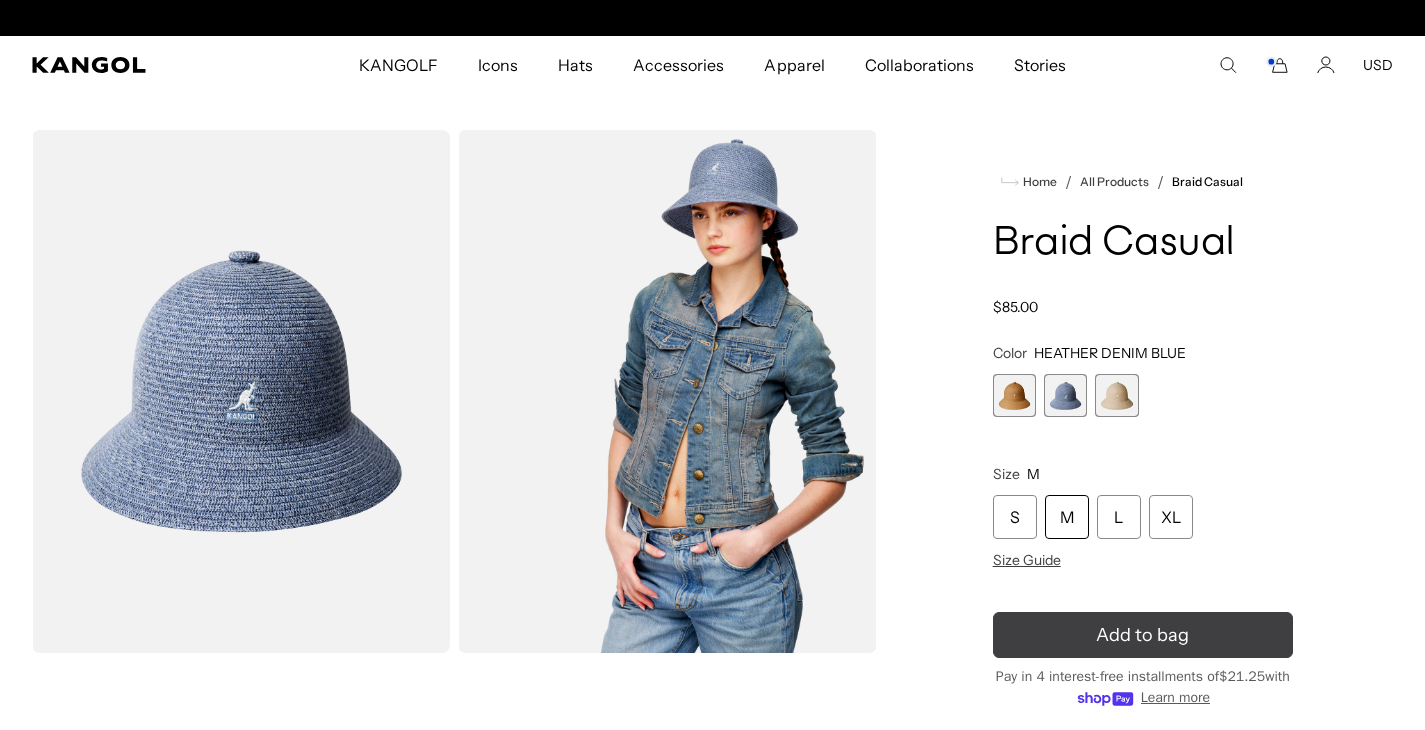 click 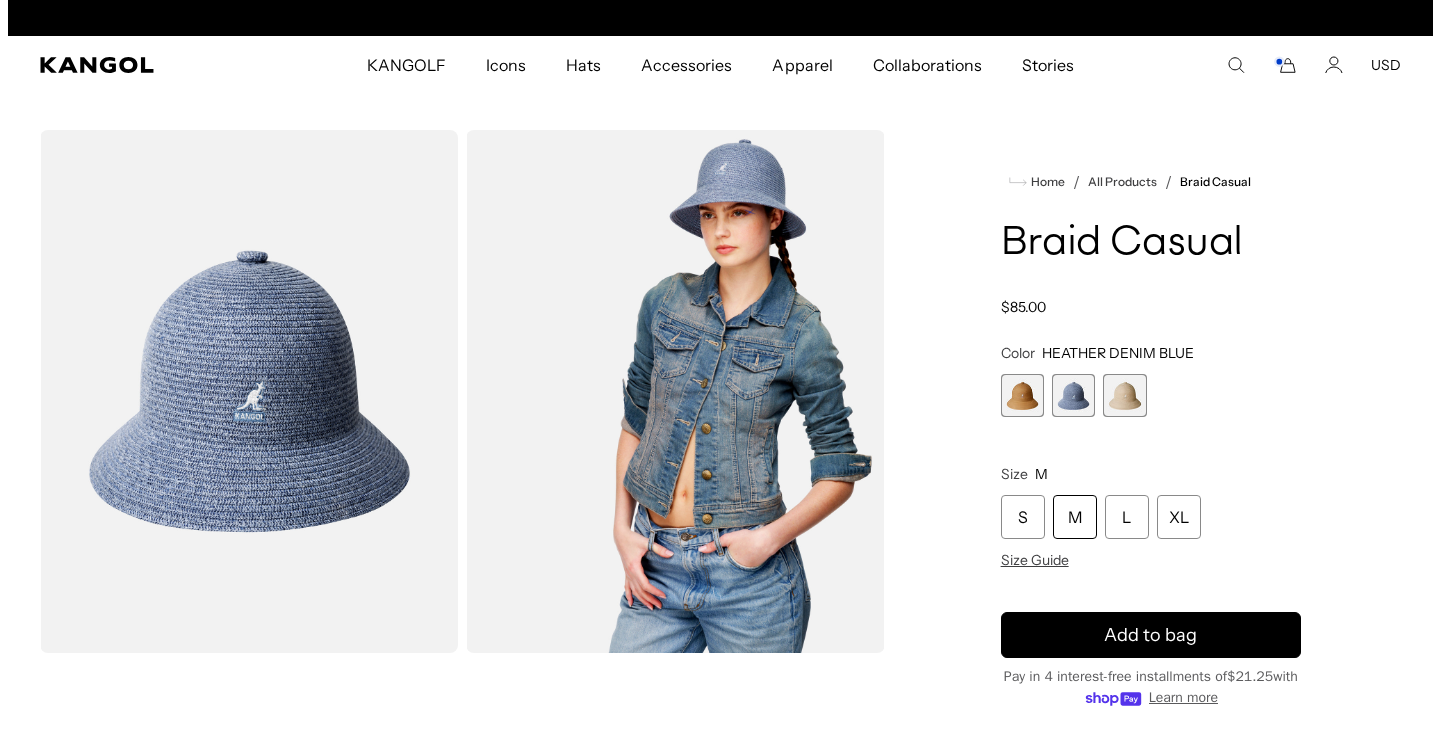 scroll, scrollTop: 0, scrollLeft: 412, axis: horizontal 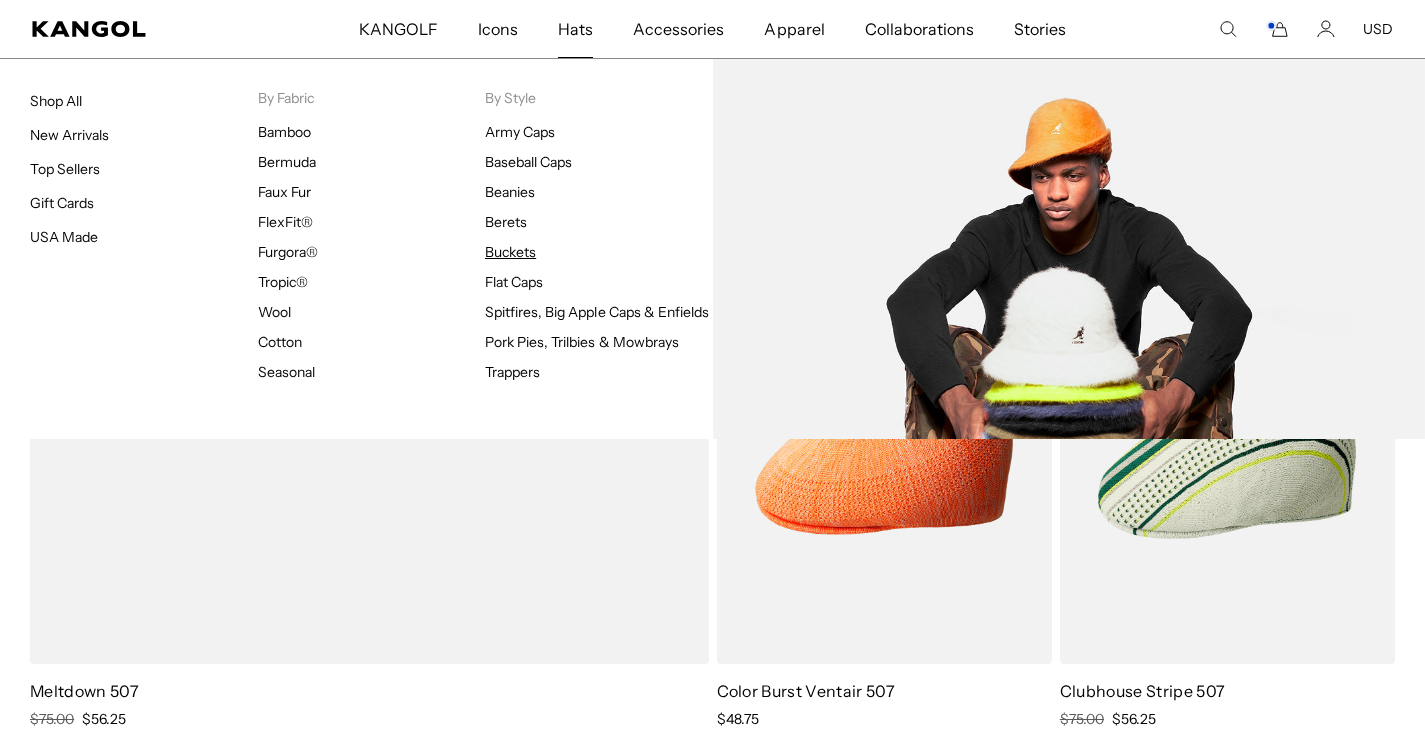click on "Buckets" at bounding box center [510, 252] 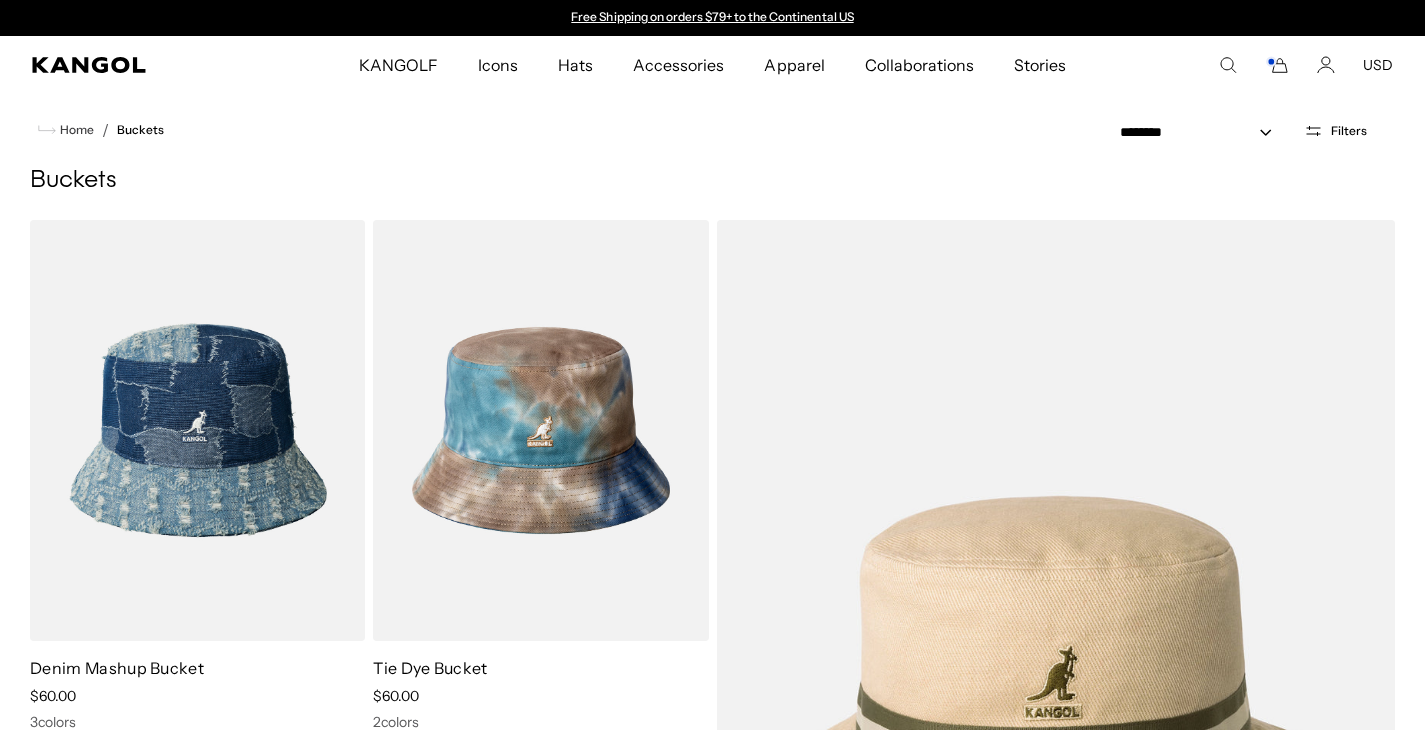 scroll, scrollTop: 0, scrollLeft: 0, axis: both 